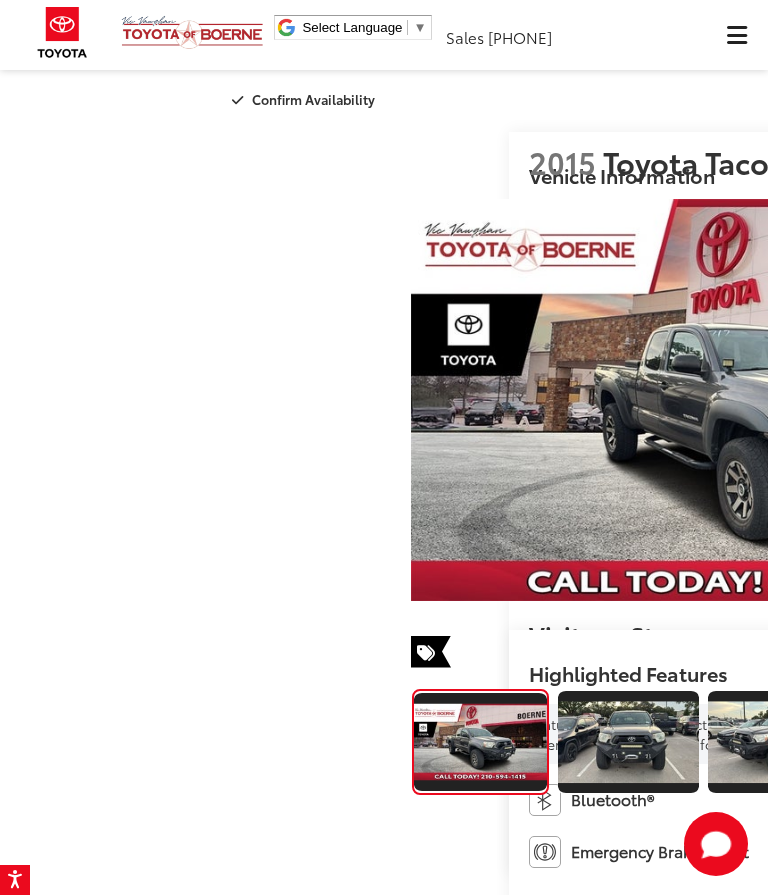 scroll, scrollTop: 0, scrollLeft: 0, axis: both 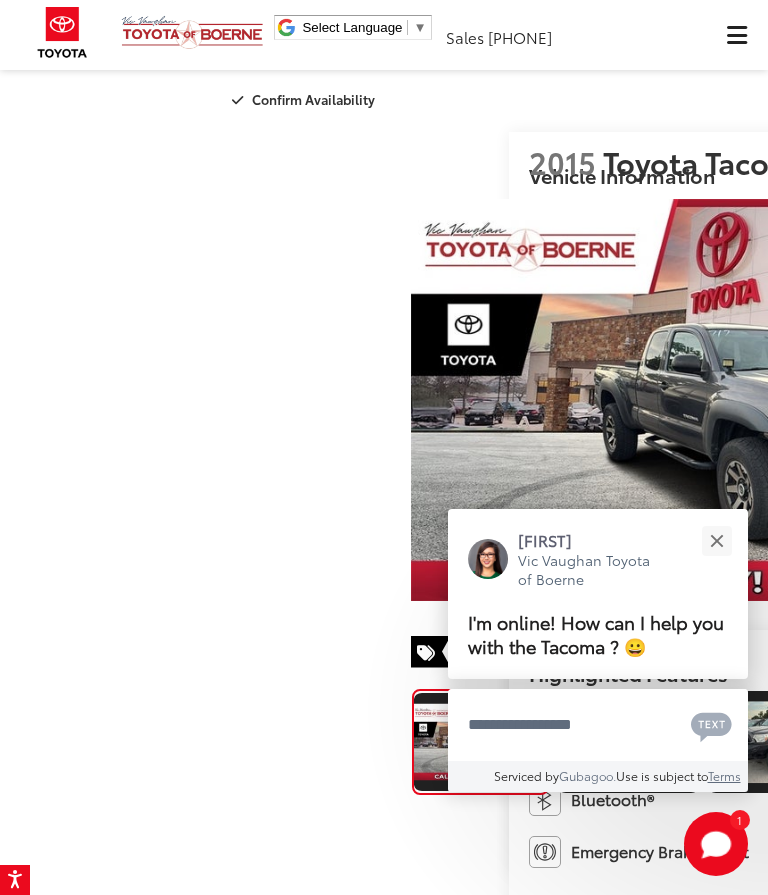 click at bounding box center [716, 540] 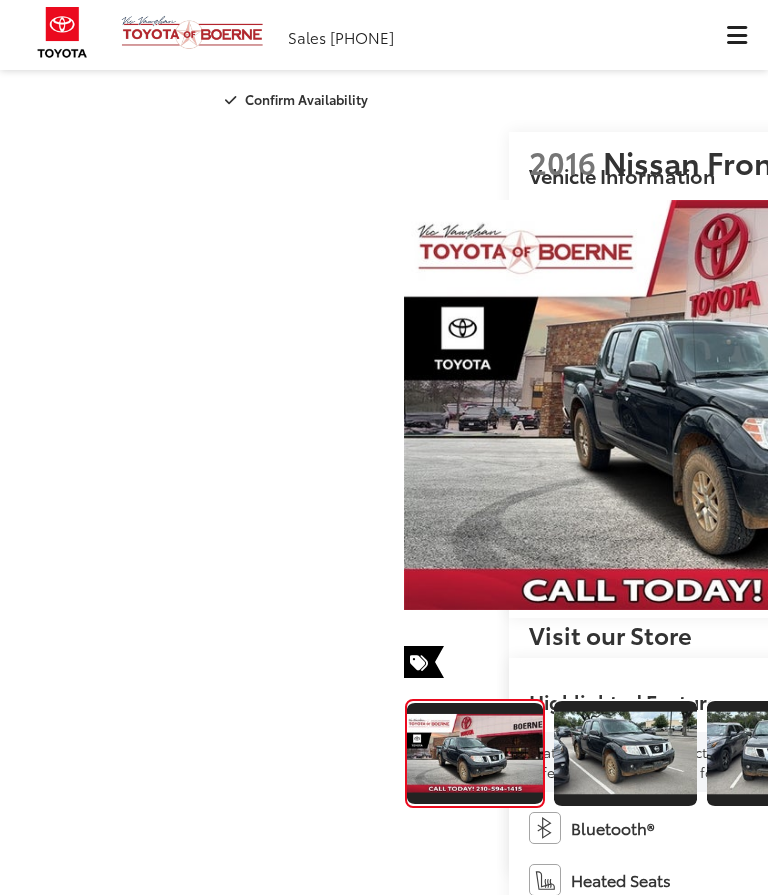 scroll, scrollTop: 0, scrollLeft: 0, axis: both 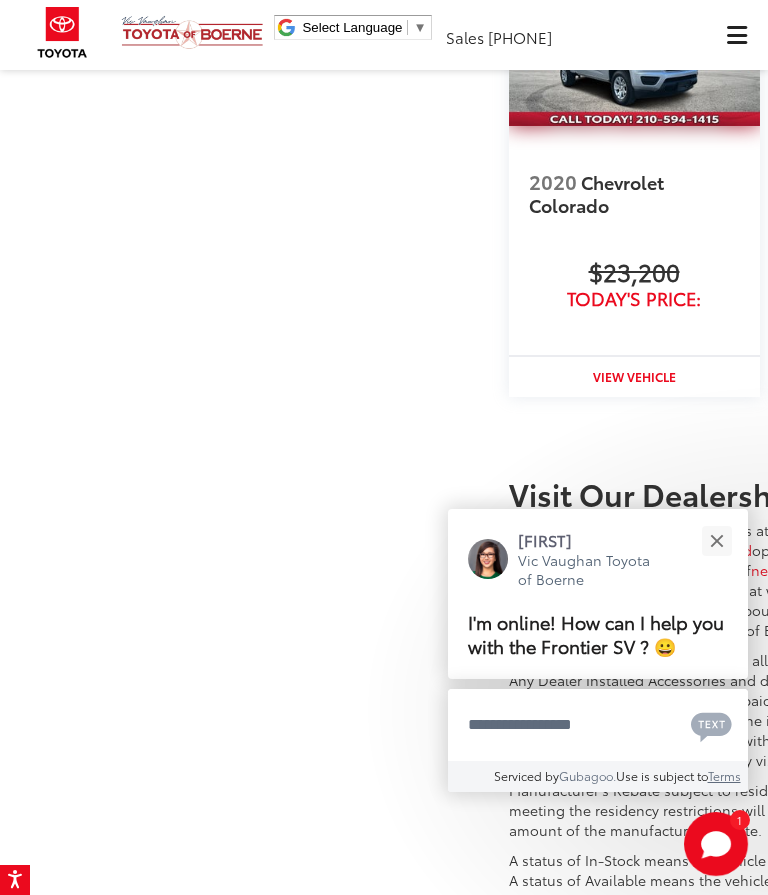 click on "Read More..." at bounding box center (577, -1198) 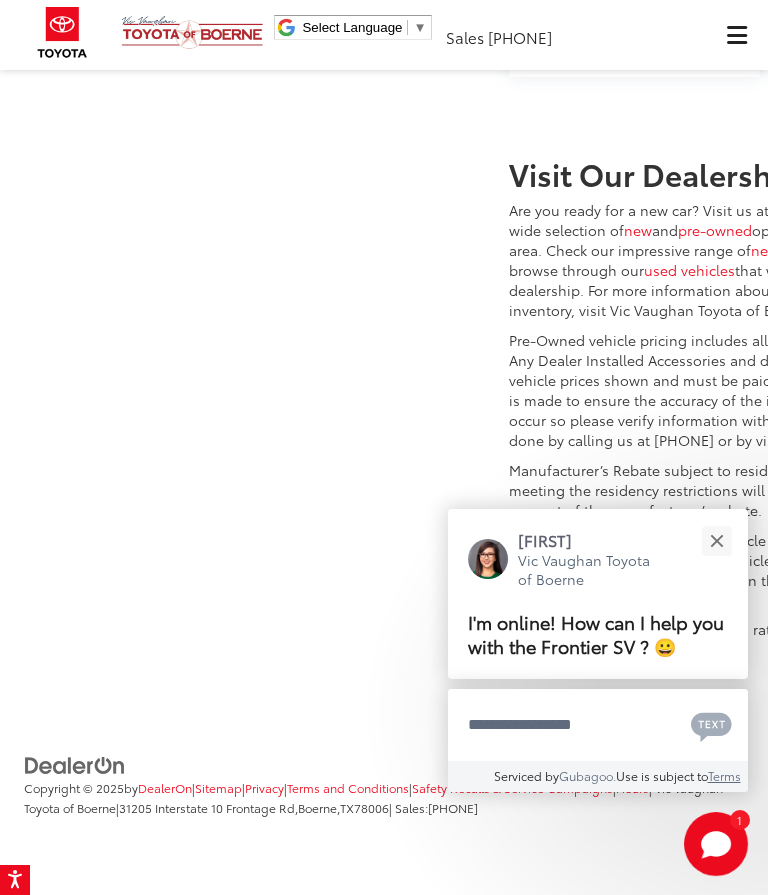 scroll, scrollTop: 2794, scrollLeft: 0, axis: vertical 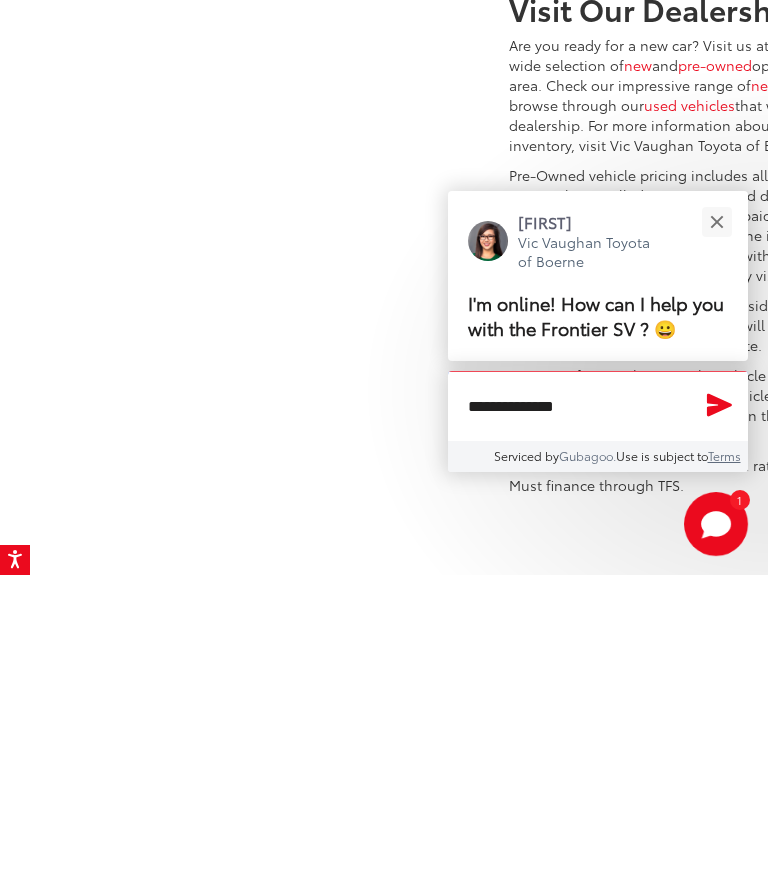 type on "**********" 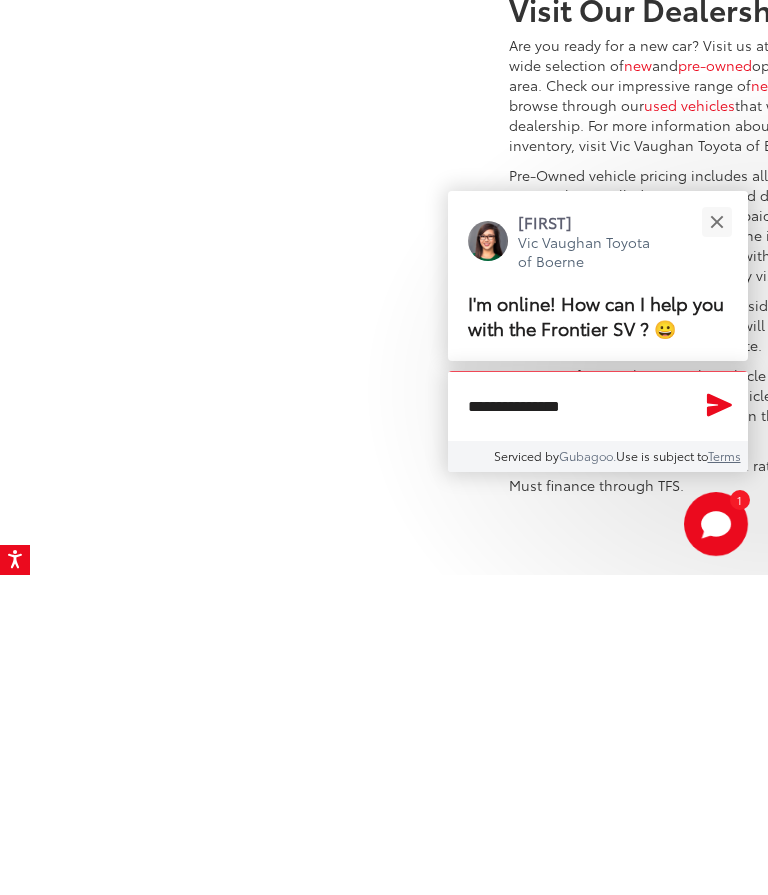 click 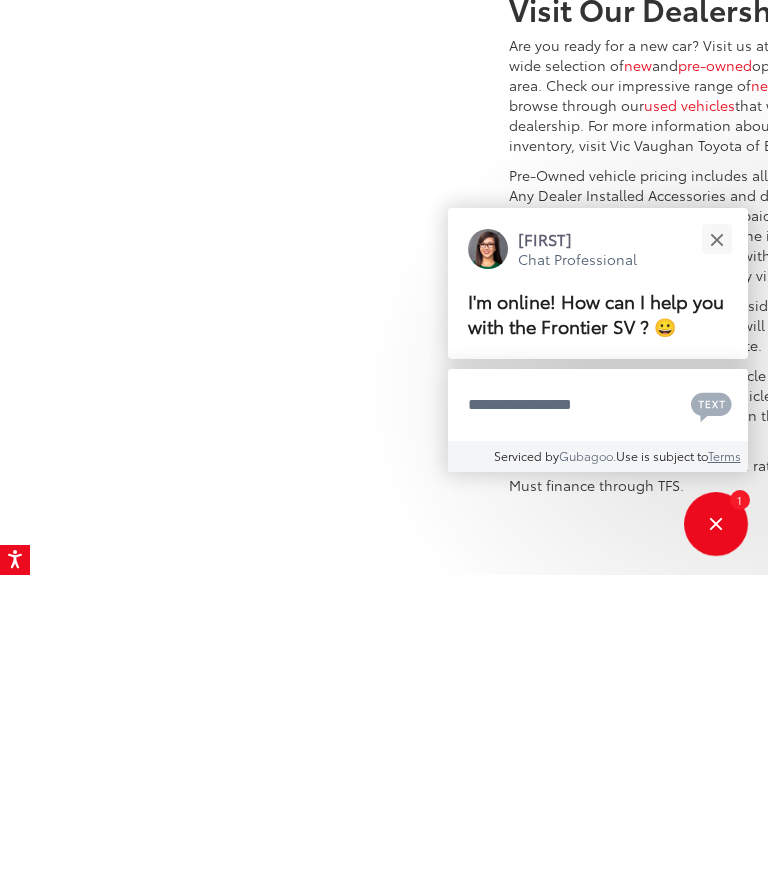 scroll, scrollTop: 3276, scrollLeft: 0, axis: vertical 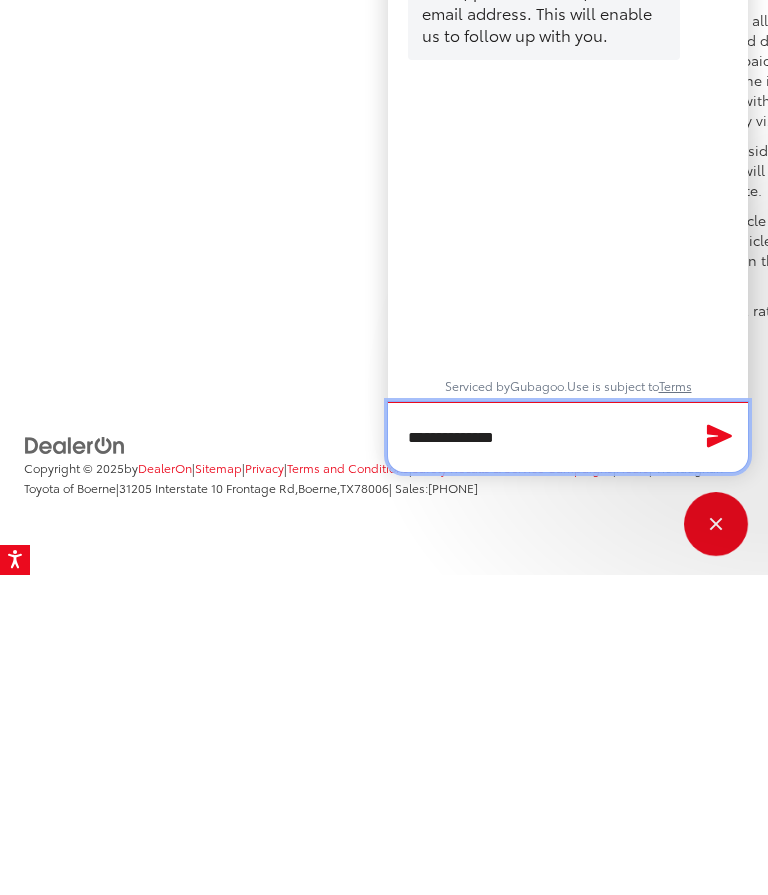 type on "**********" 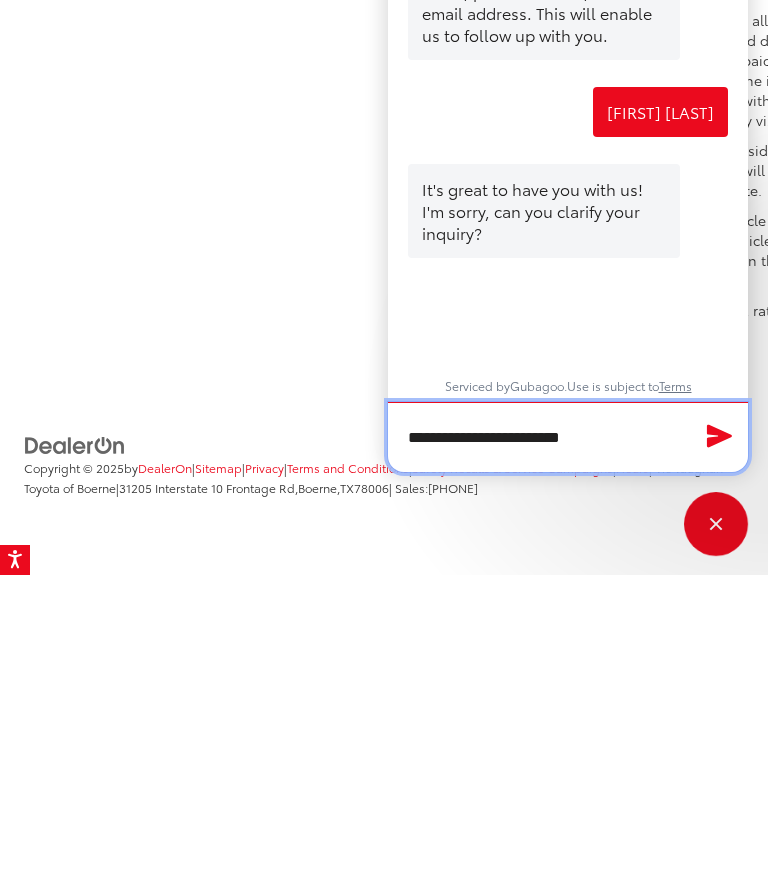 type on "**********" 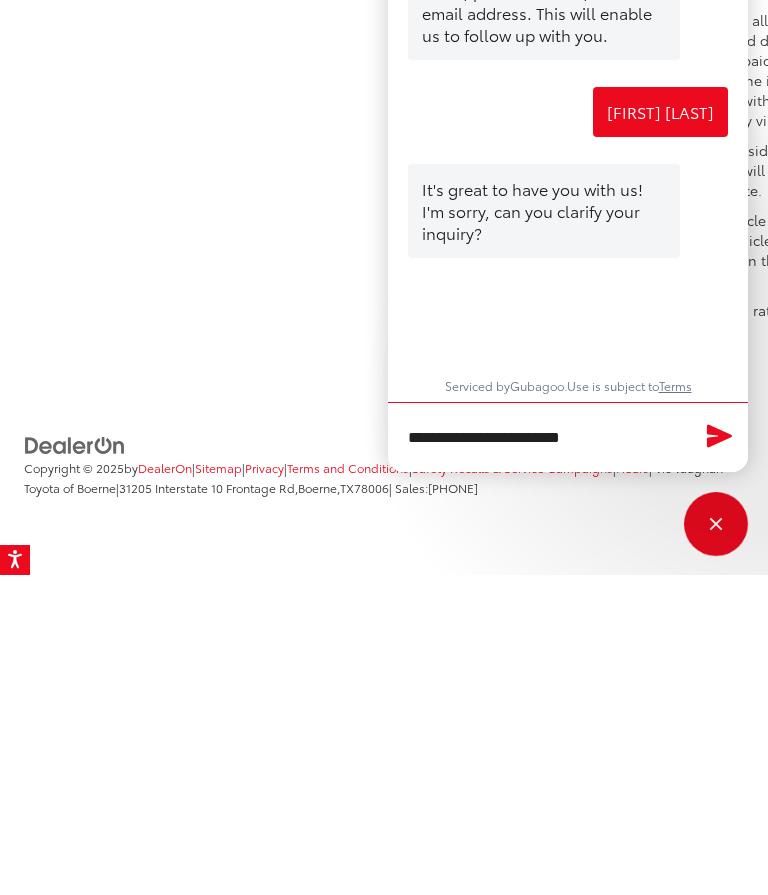 click 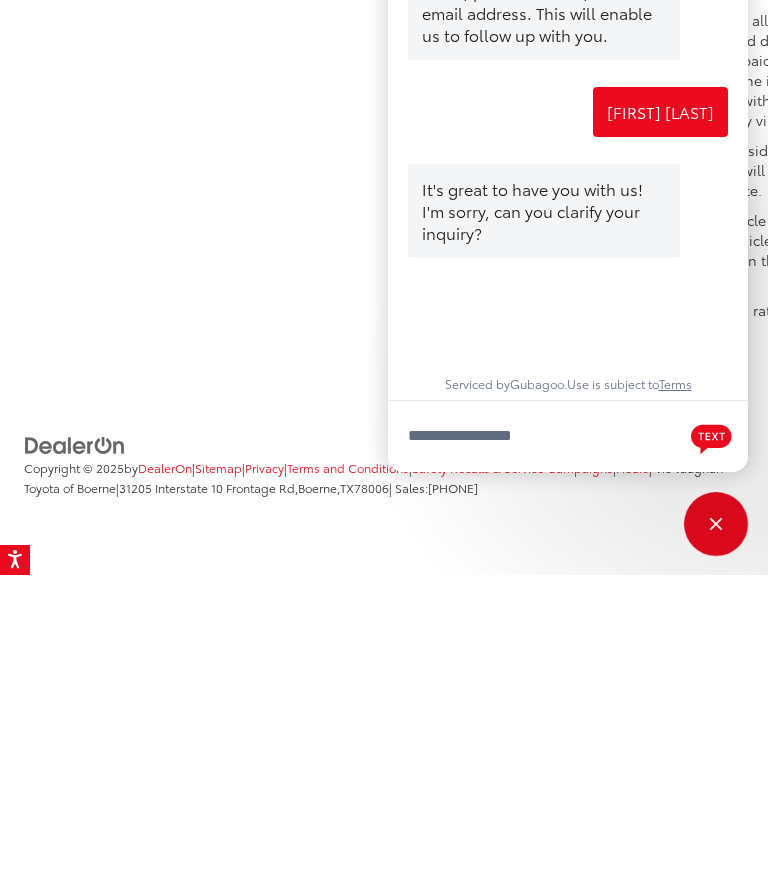 scroll, scrollTop: 3789, scrollLeft: 0, axis: vertical 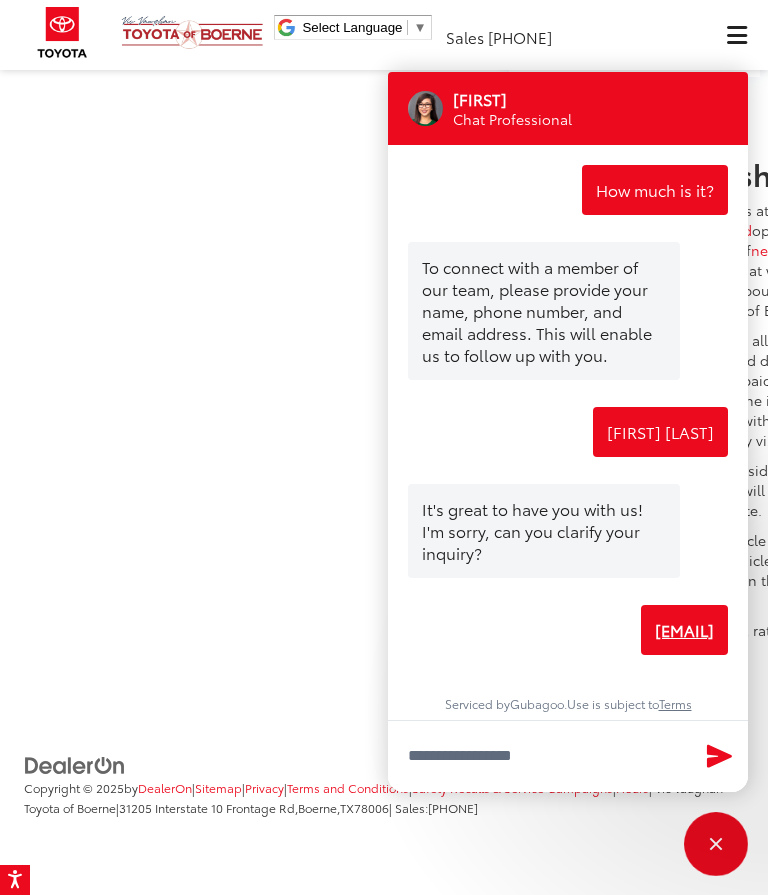 click 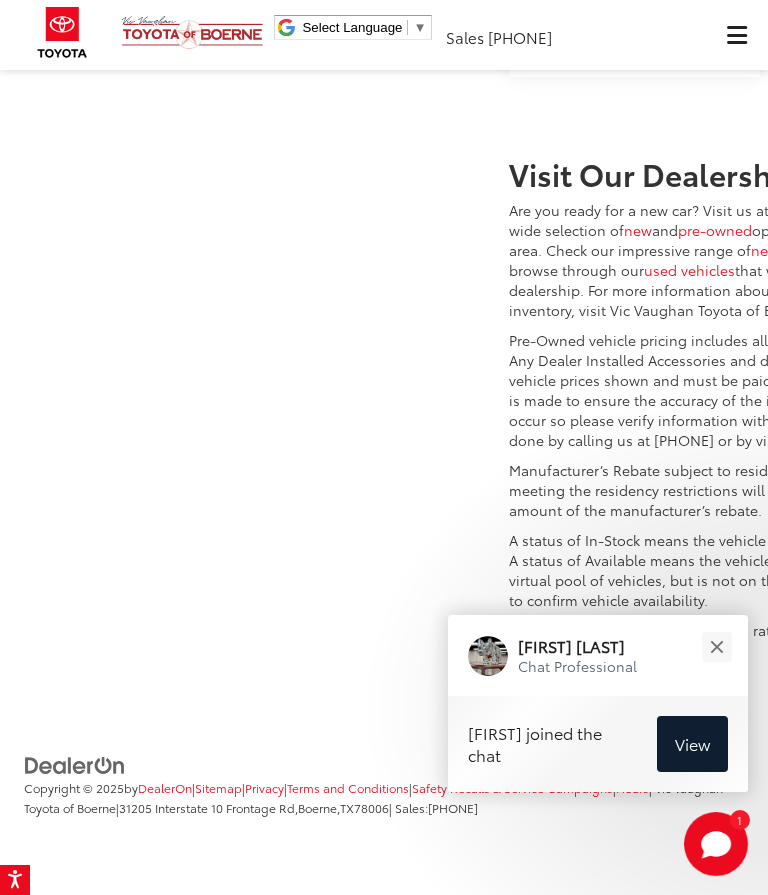 click on "View" at bounding box center [692, 743] 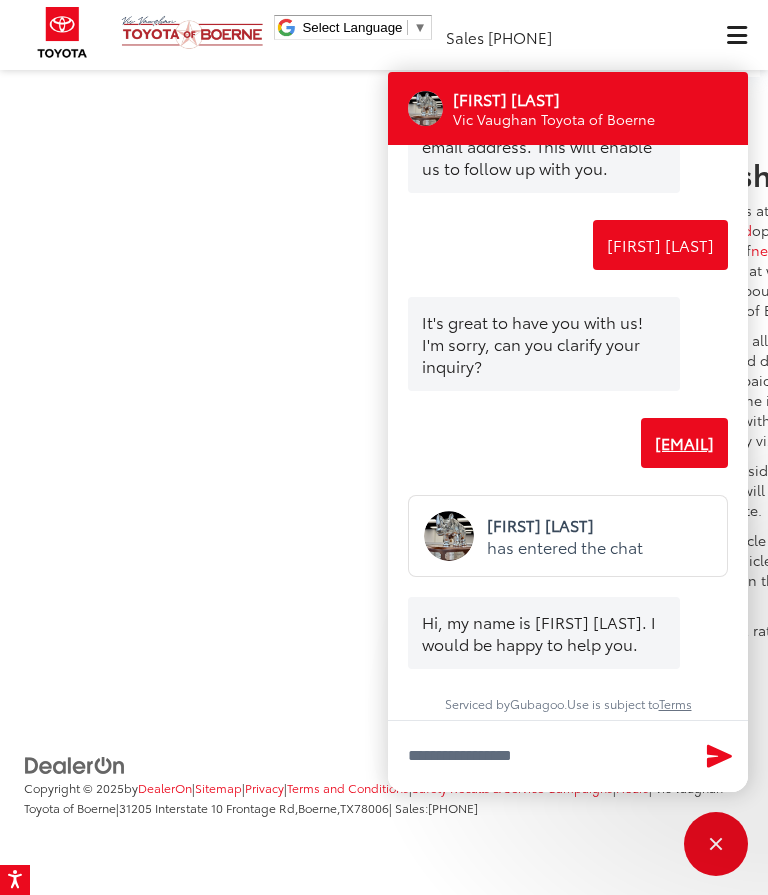 scroll, scrollTop: 187, scrollLeft: 0, axis: vertical 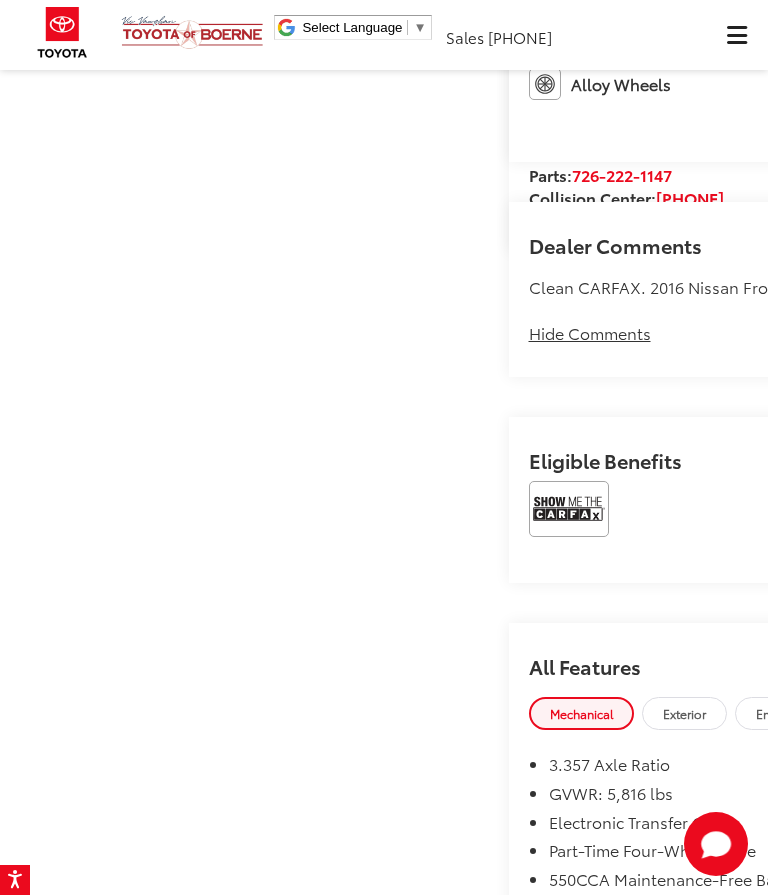 click at bounding box center [768, -218] 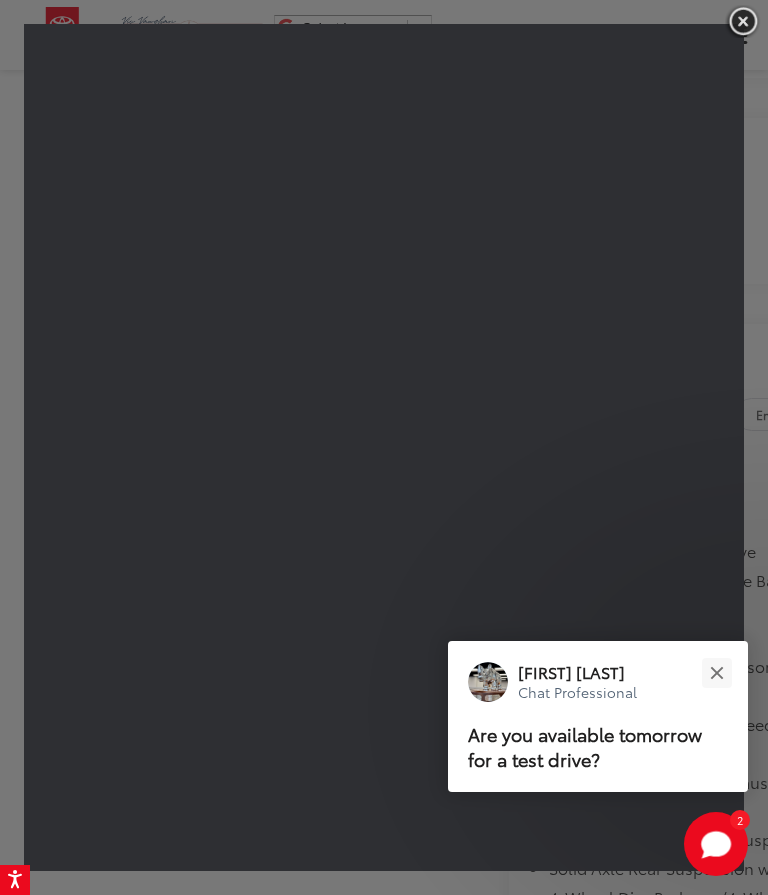 scroll, scrollTop: 1200, scrollLeft: 0, axis: vertical 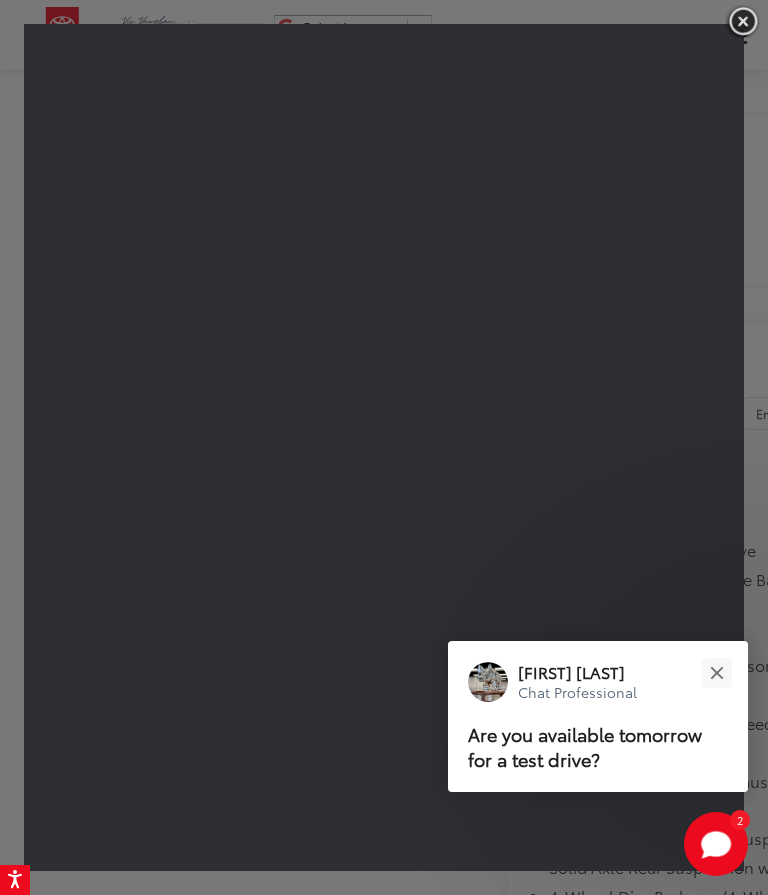 click 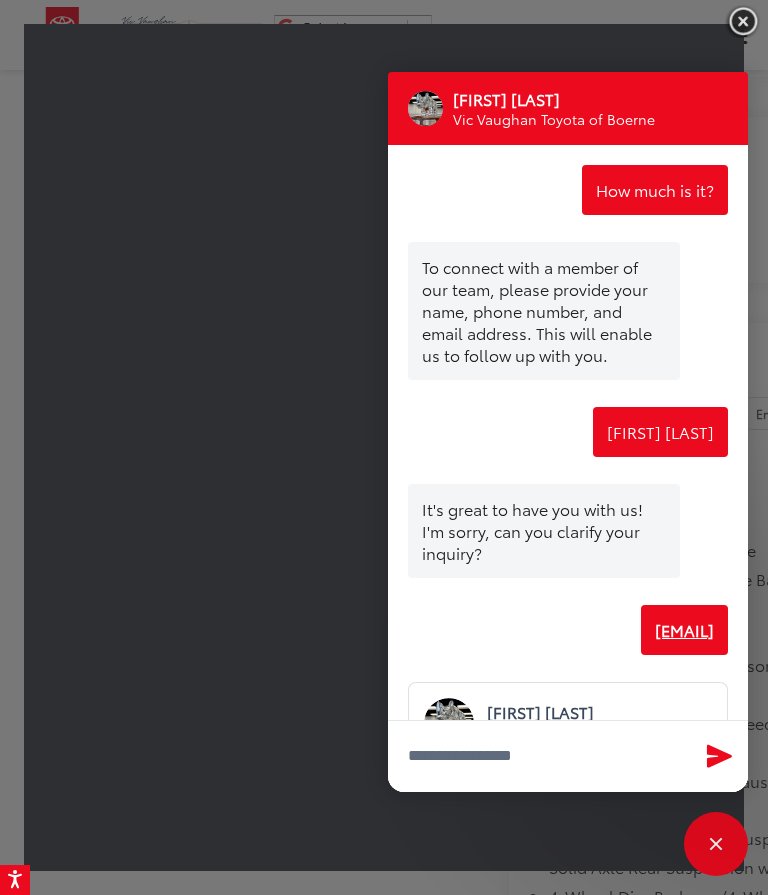 scroll, scrollTop: 710, scrollLeft: 0, axis: vertical 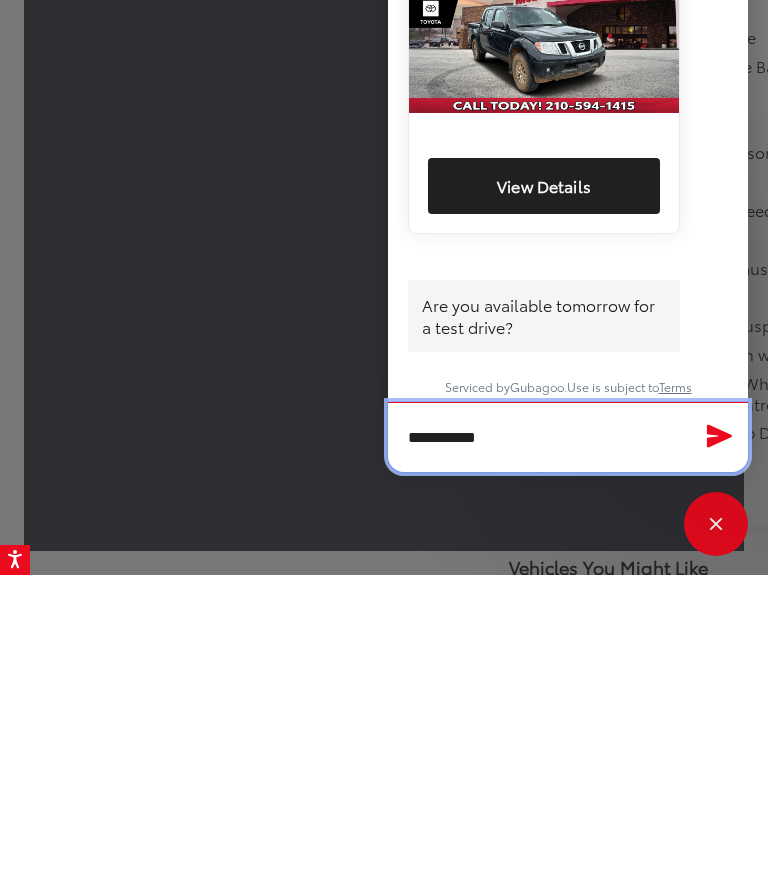 type on "**********" 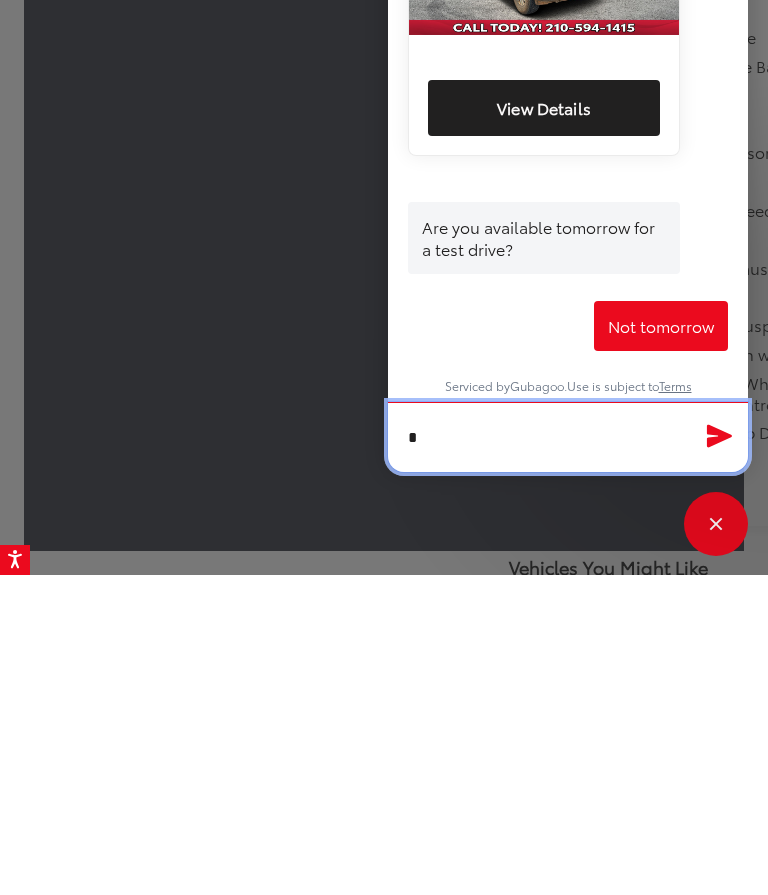 scroll, scrollTop: 786, scrollLeft: 0, axis: vertical 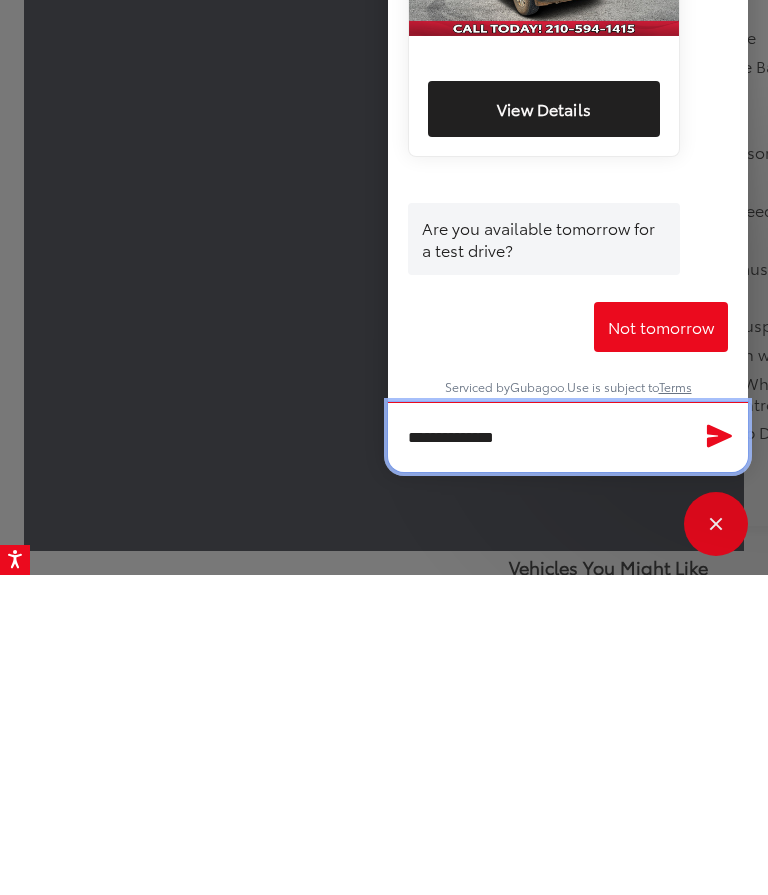 type on "**********" 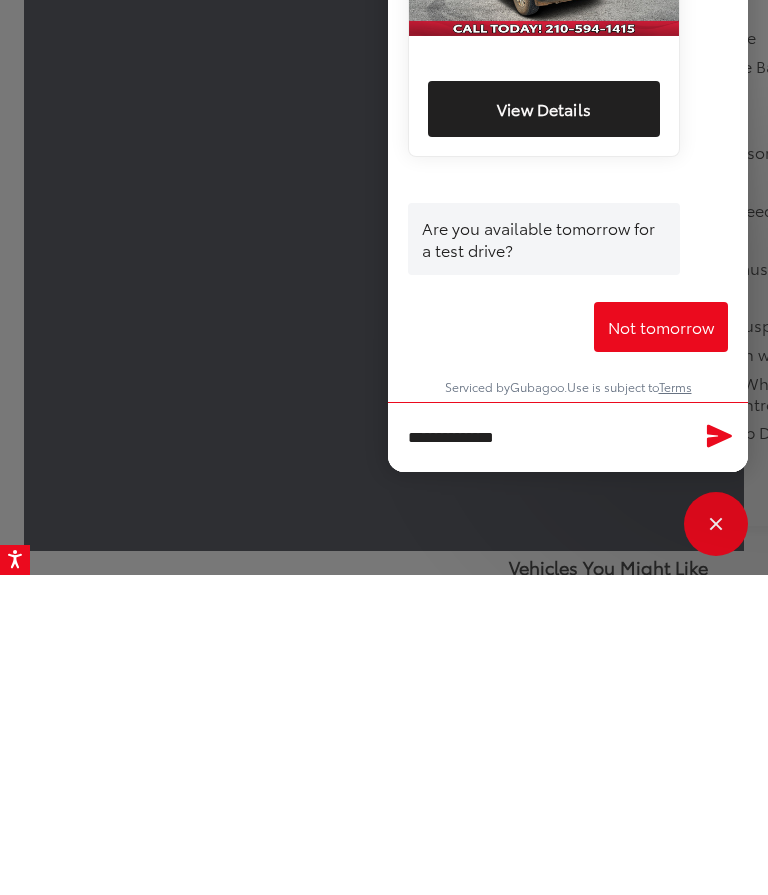 click at bounding box center [716, 844] 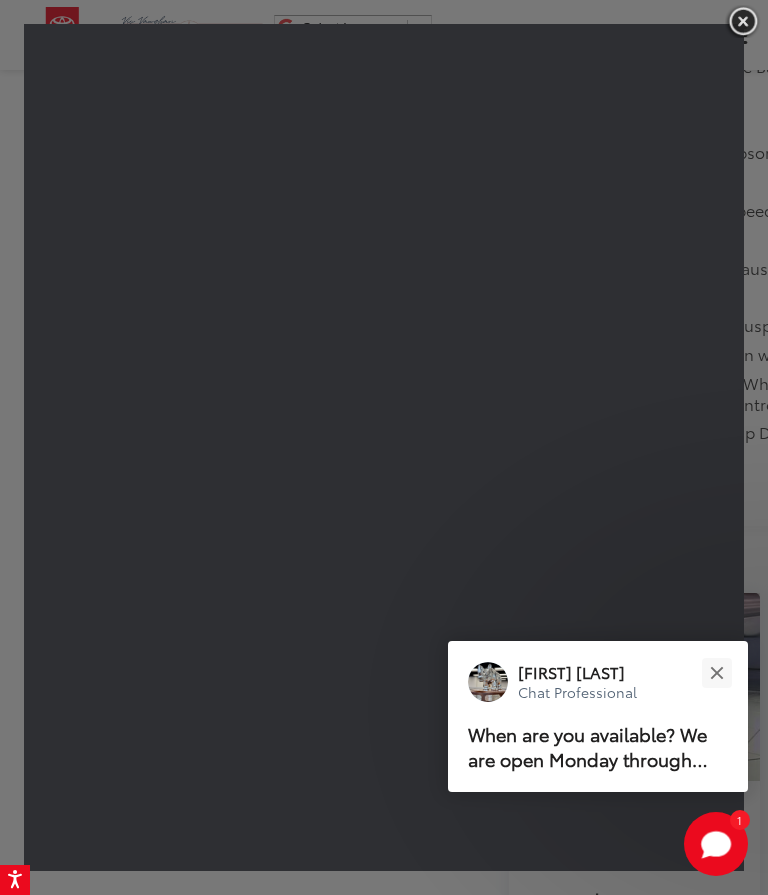 click at bounding box center (716, 672) 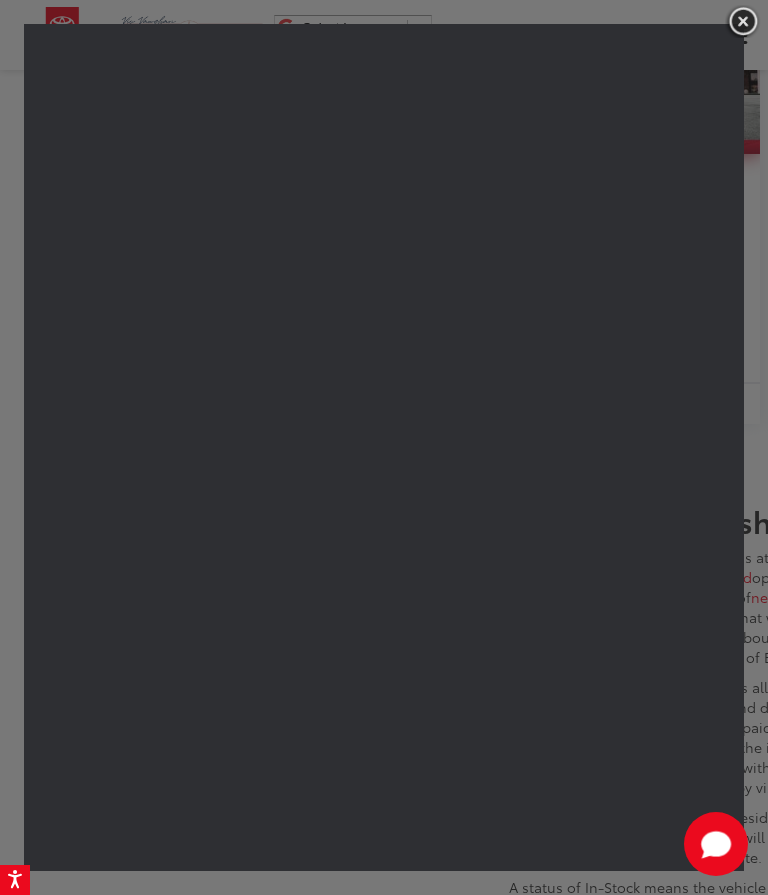 scroll, scrollTop: 2766, scrollLeft: 0, axis: vertical 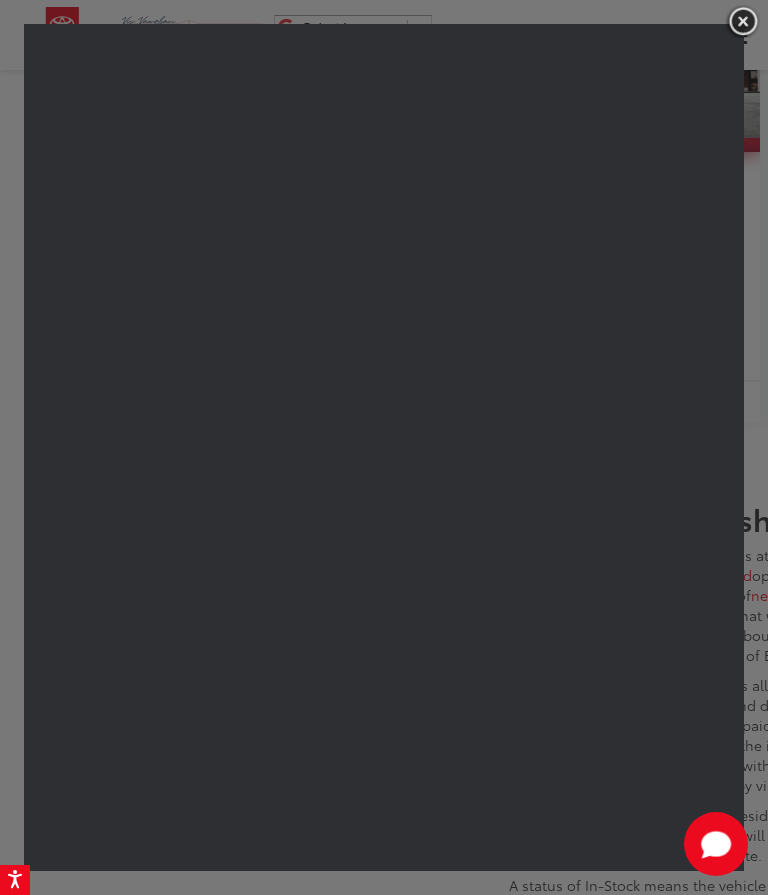 click at bounding box center (743, 21) 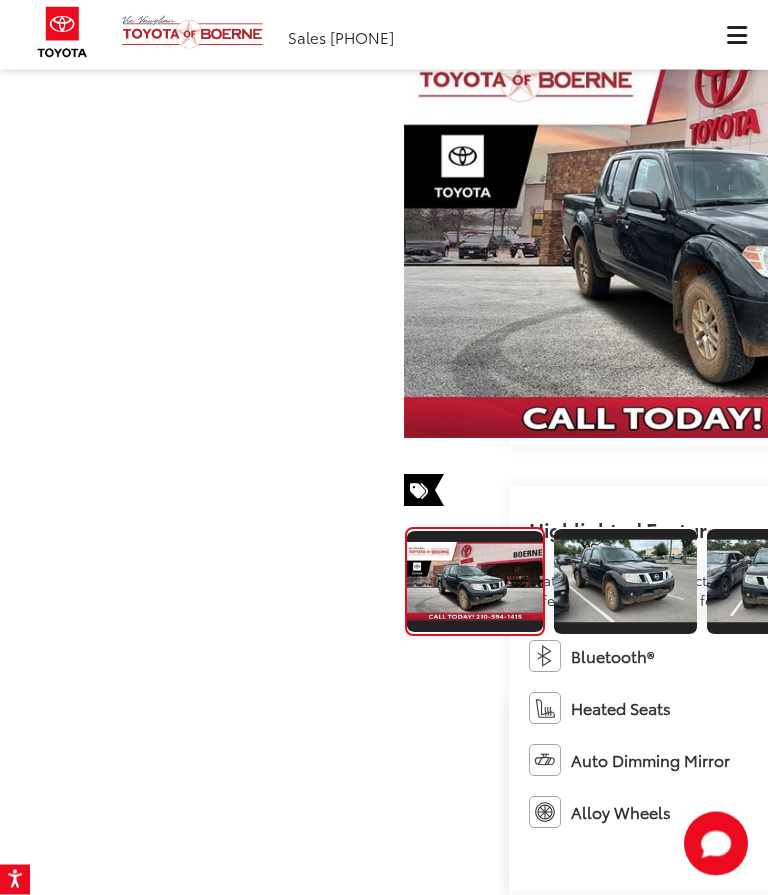 scroll, scrollTop: 175, scrollLeft: 0, axis: vertical 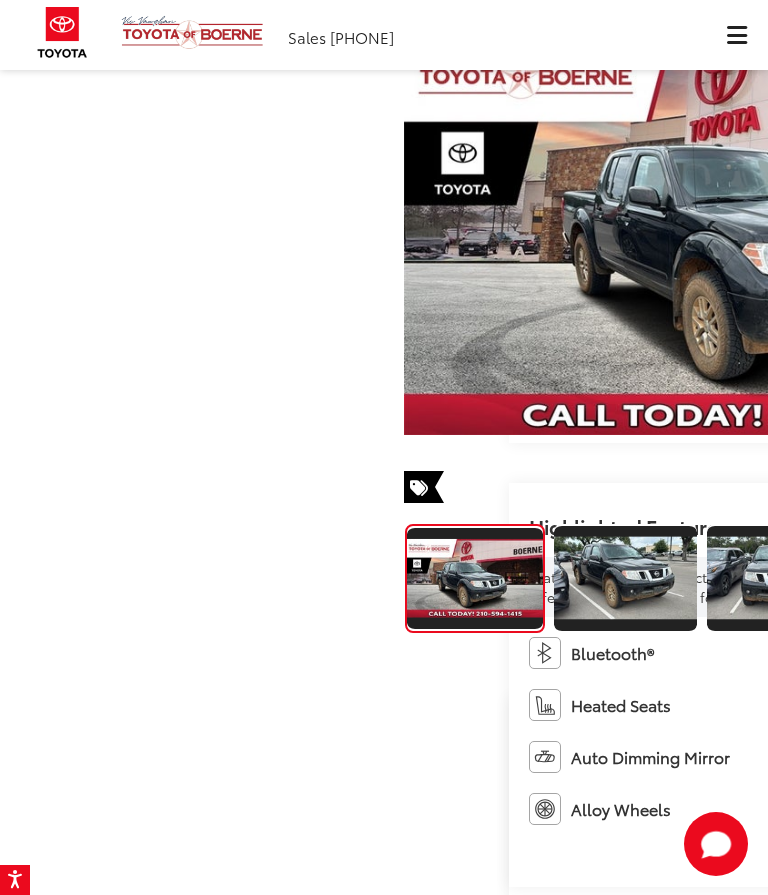 click on "Vic Vaughan Toyota of Boerne
Used Vehicles
2016
Nissan
Frontier
SV
Confirm Availability
Photos
1
/
35
Load More Photos" at bounding box center (384, 1749) 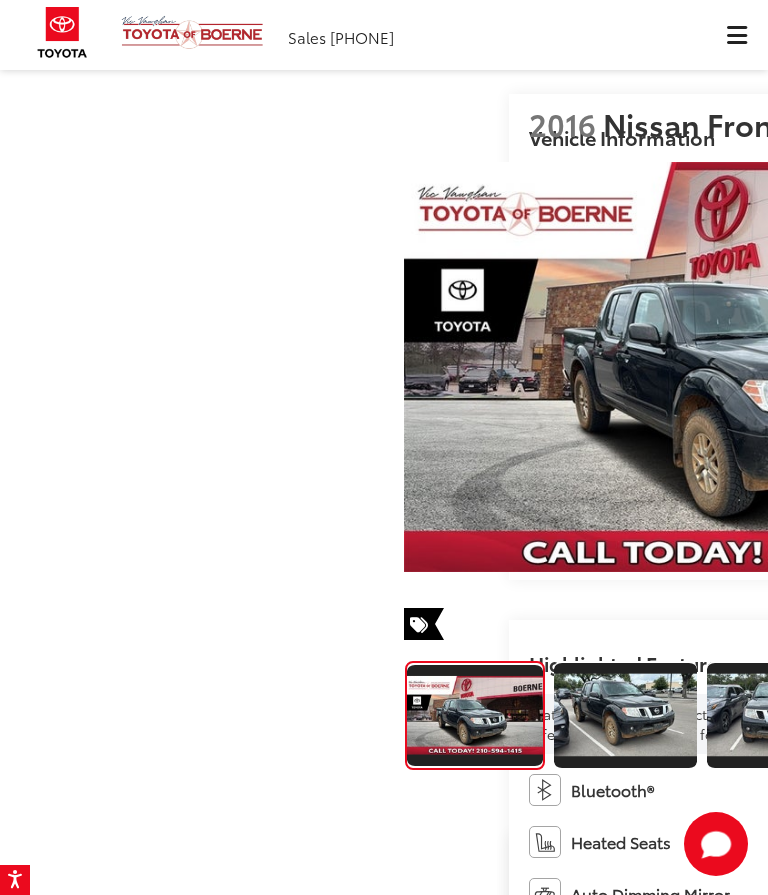 scroll, scrollTop: 0, scrollLeft: 0, axis: both 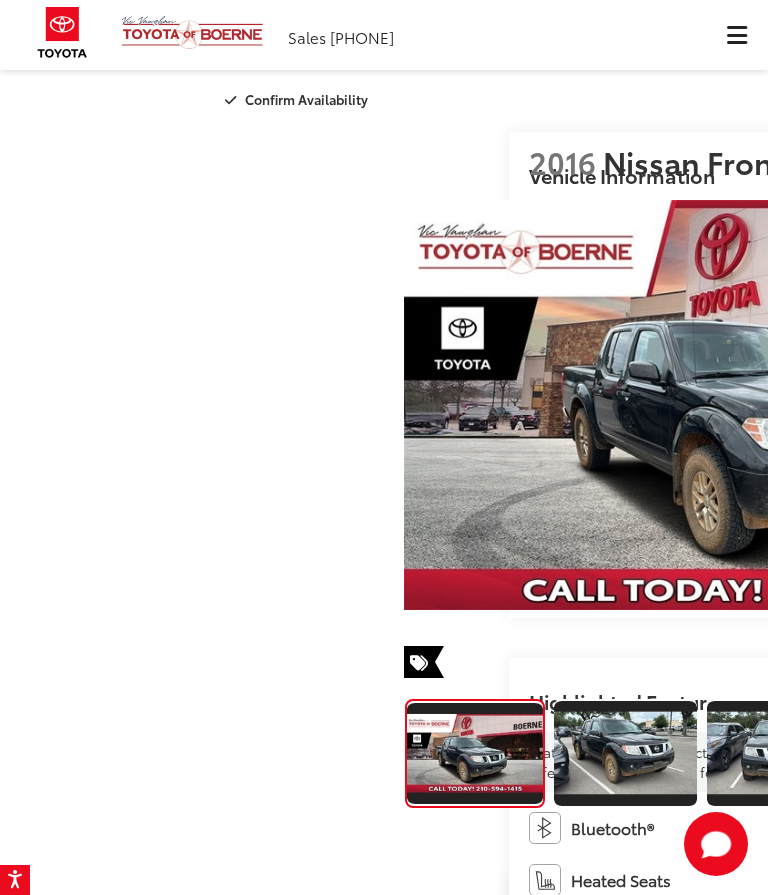 click at bounding box center [625, 753] 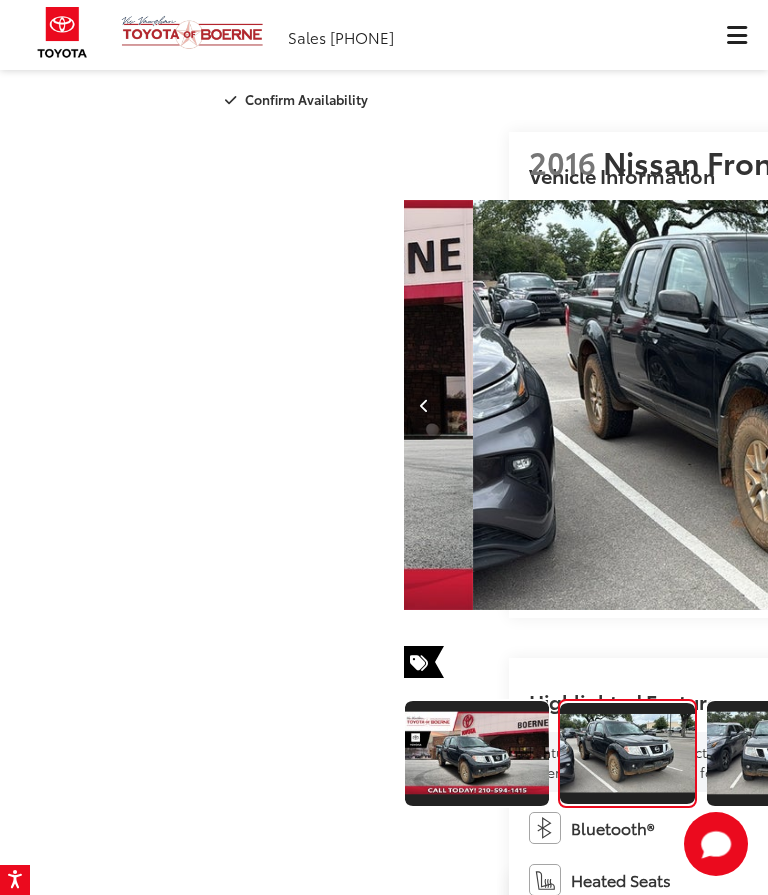 scroll, scrollTop: 0, scrollLeft: 768, axis: horizontal 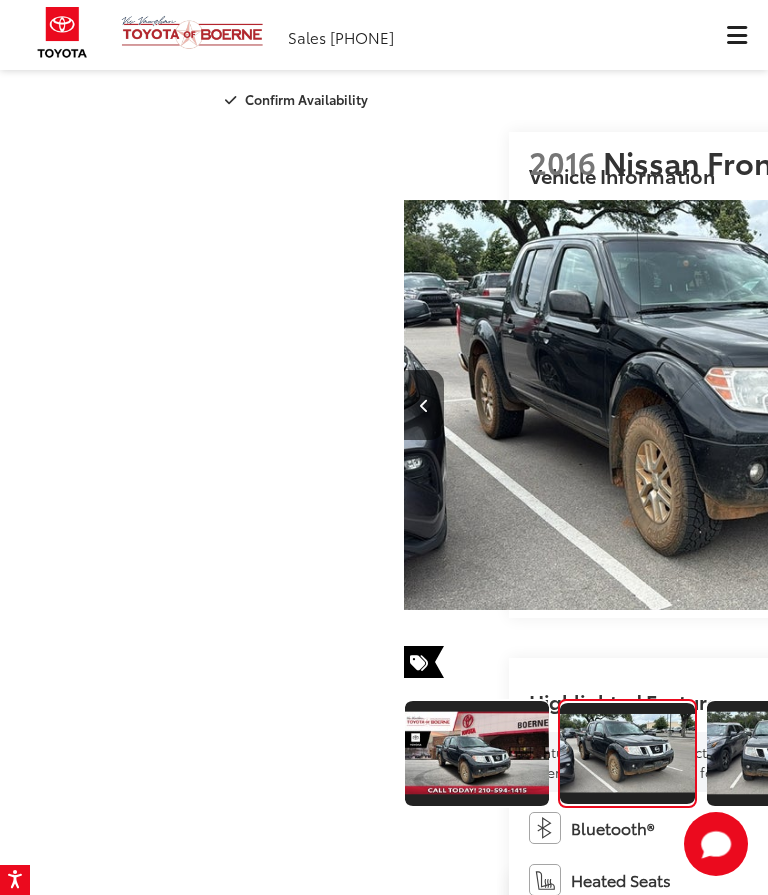 click at bounding box center (778, 753) 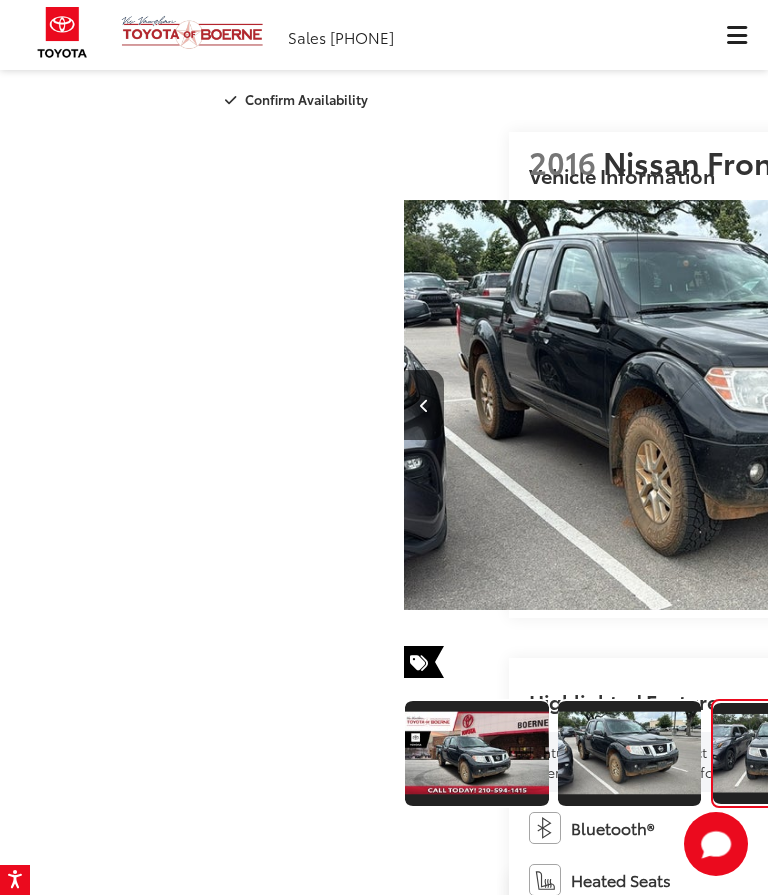 scroll, scrollTop: 0, scrollLeft: 1430, axis: horizontal 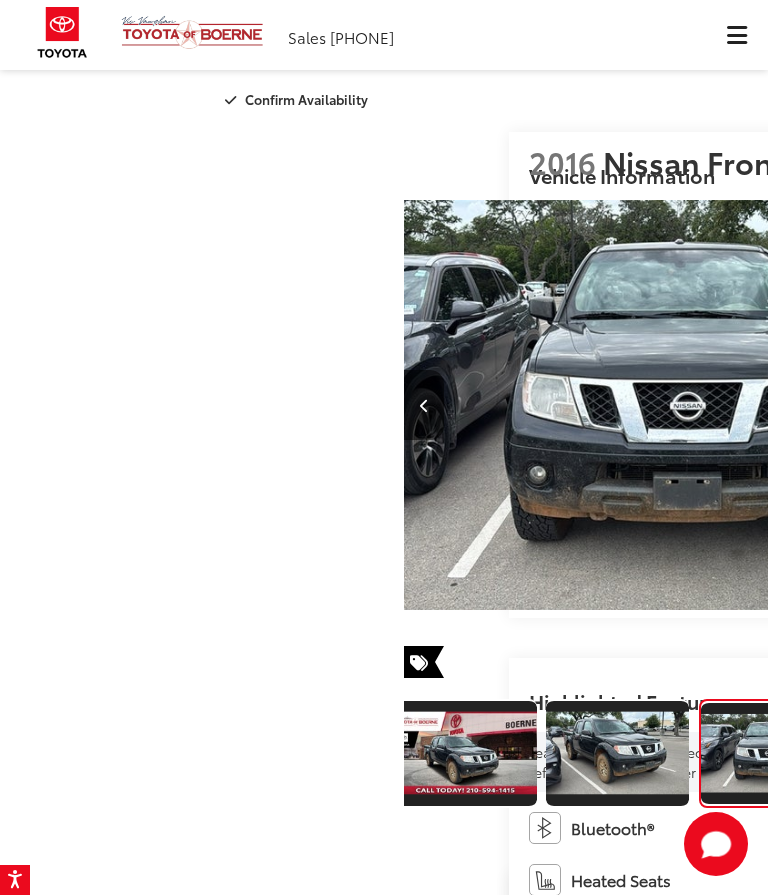 click at bounding box center (919, 753) 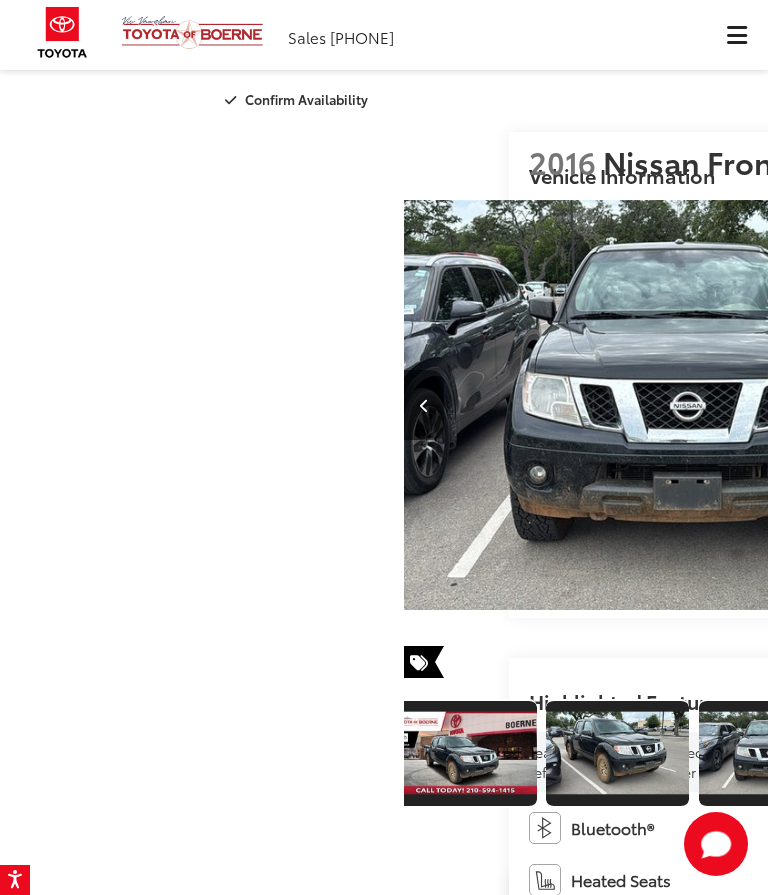 scroll, scrollTop: 0, scrollLeft: 2241, axis: horizontal 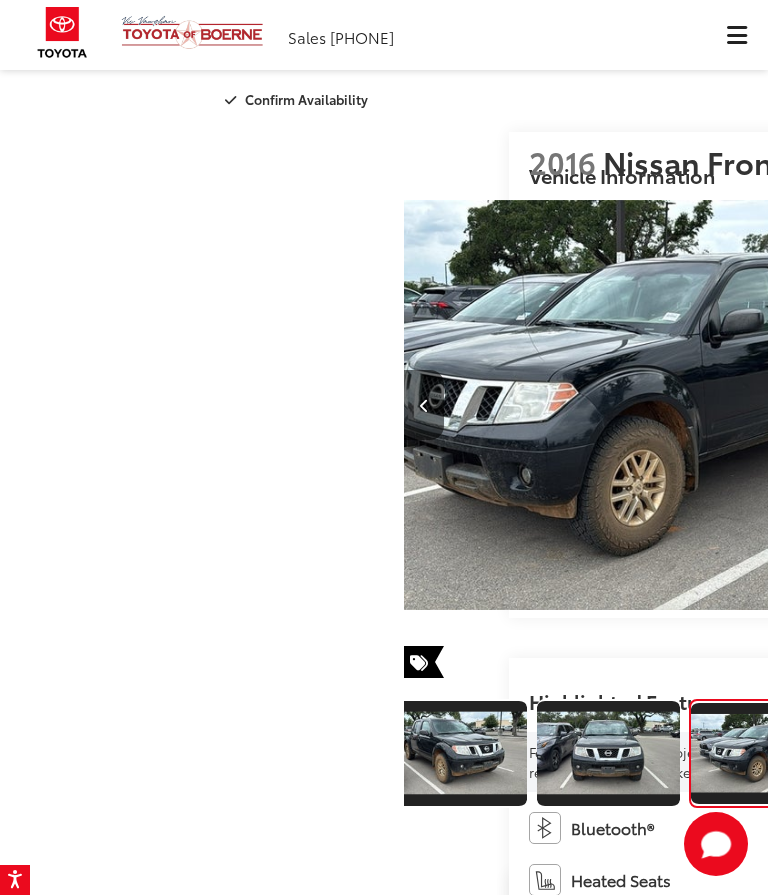 click at bounding box center (910, 753) 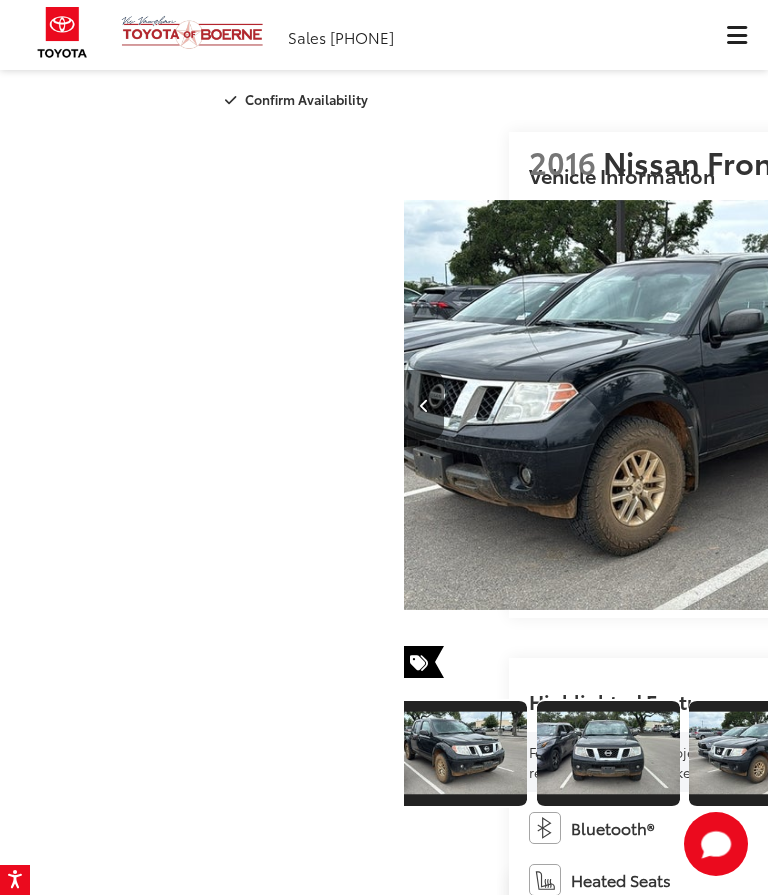 scroll, scrollTop: 0, scrollLeft: 2643, axis: horizontal 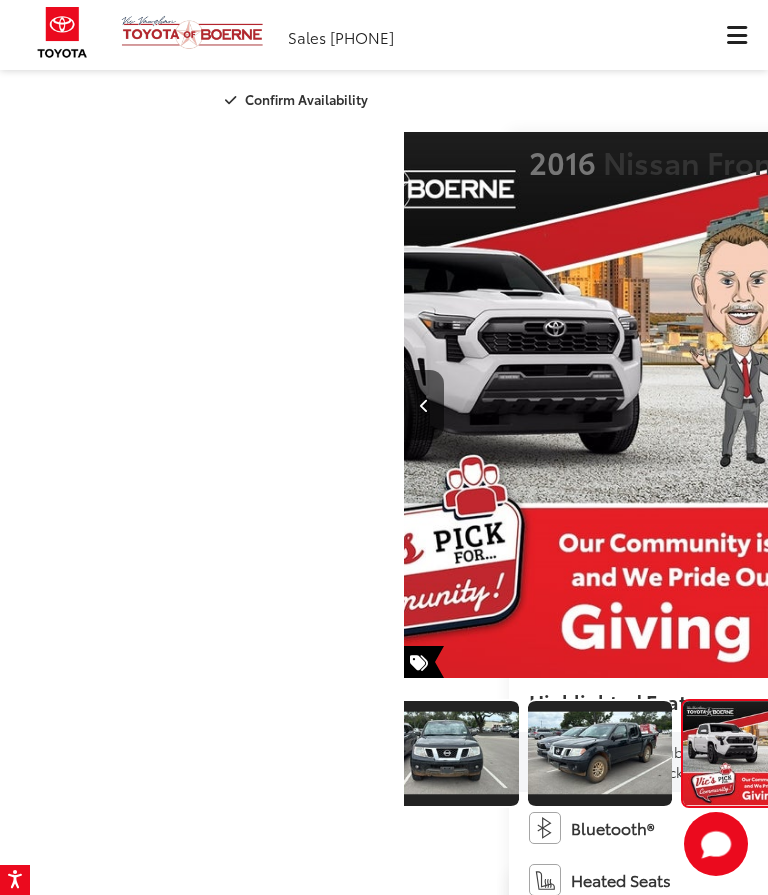 click at bounding box center [902, 753] 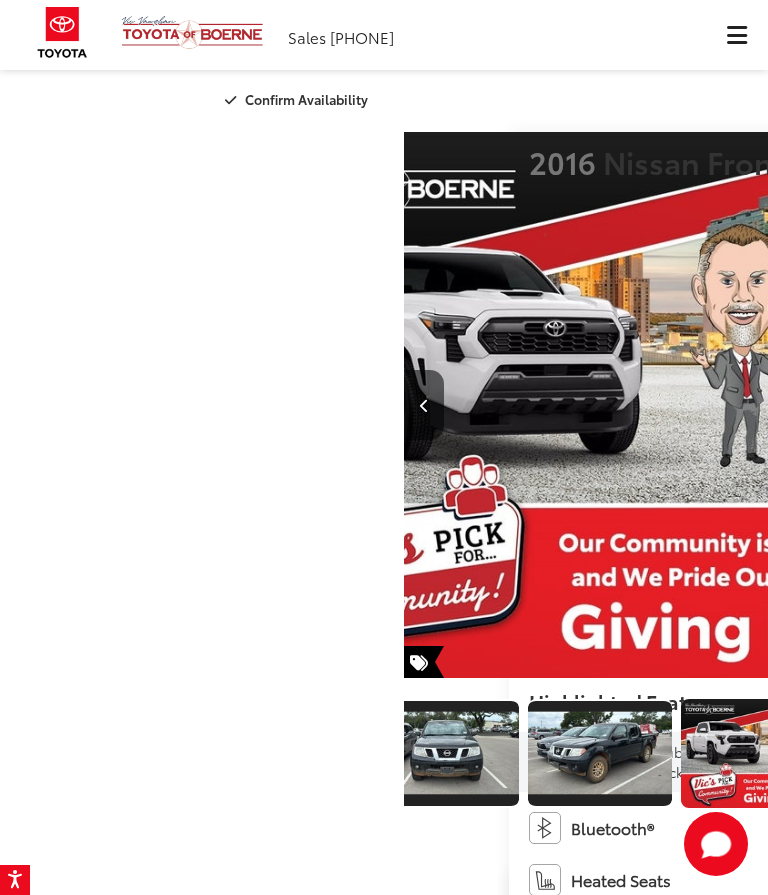 scroll, scrollTop: 0, scrollLeft: 399, axis: horizontal 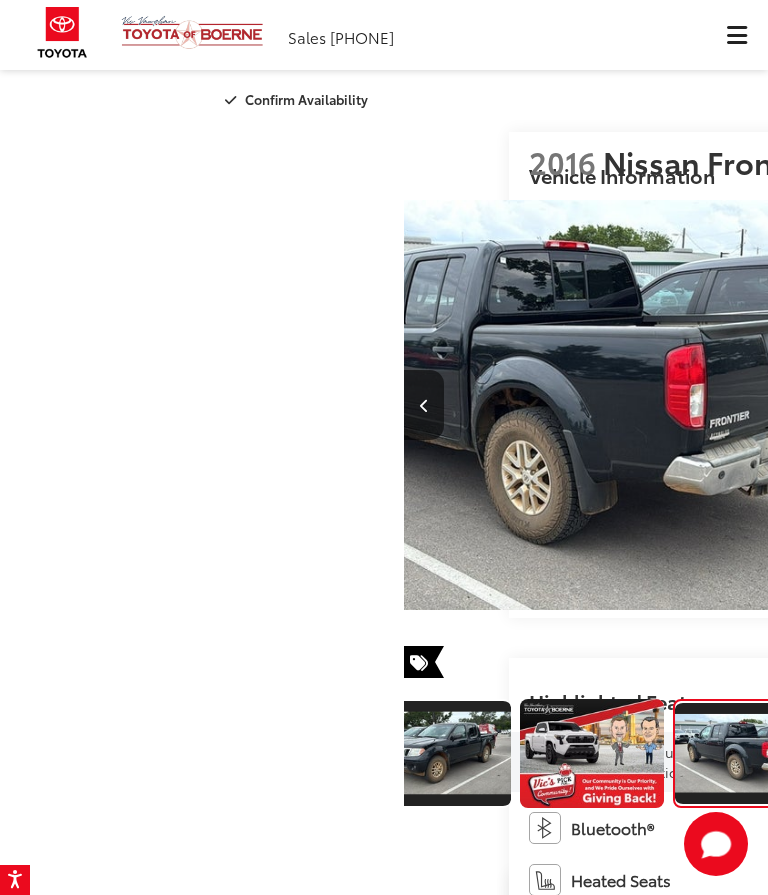 click at bounding box center (893, 753) 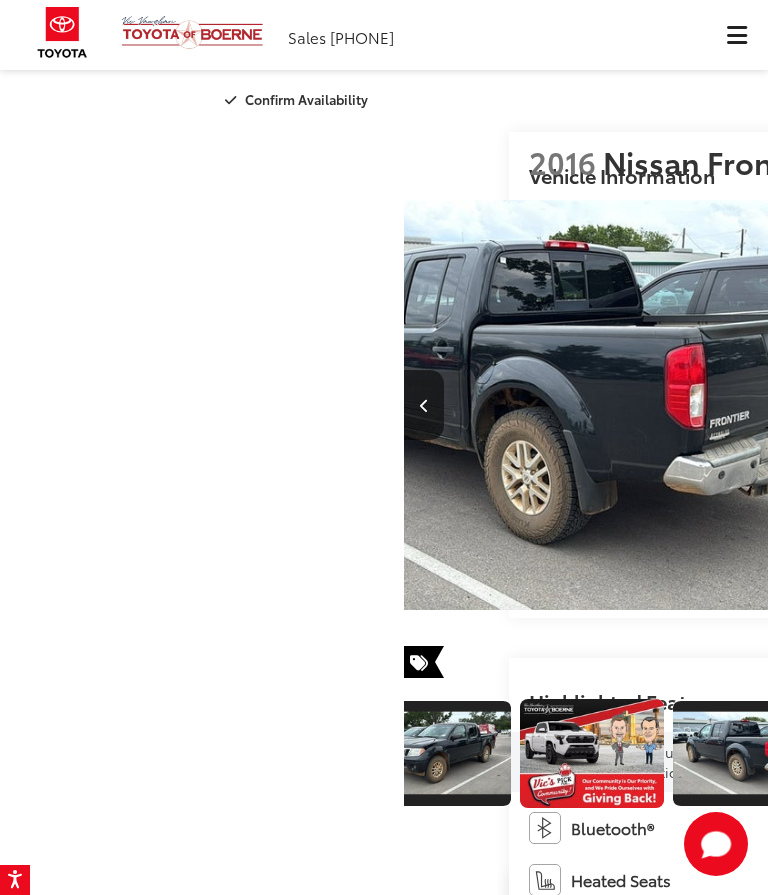 scroll, scrollTop: 0, scrollLeft: 4458, axis: horizontal 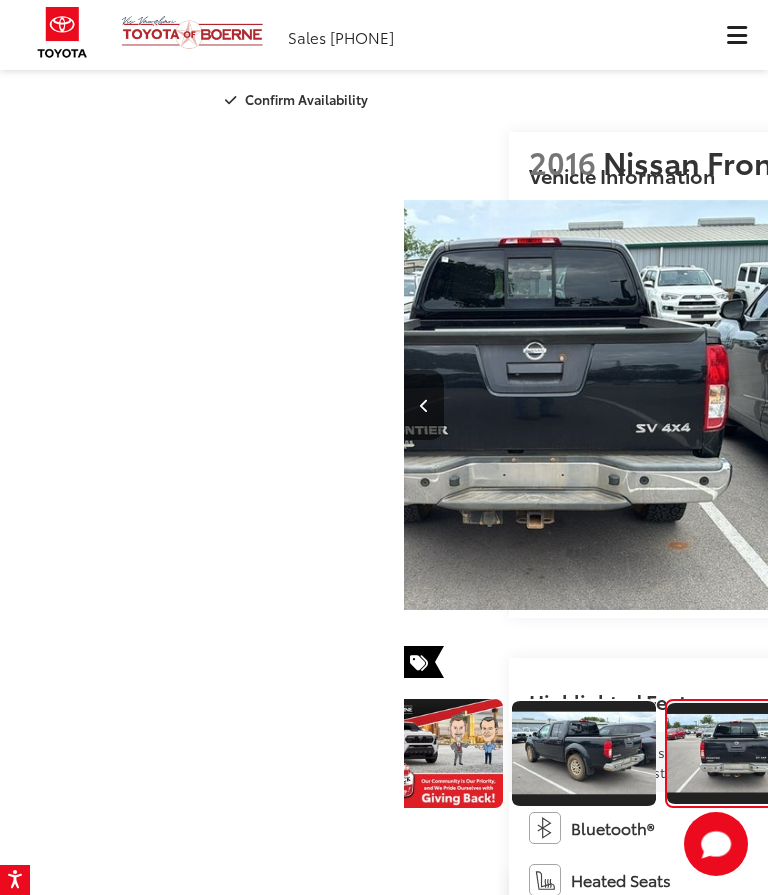 click at bounding box center [1038, 753] 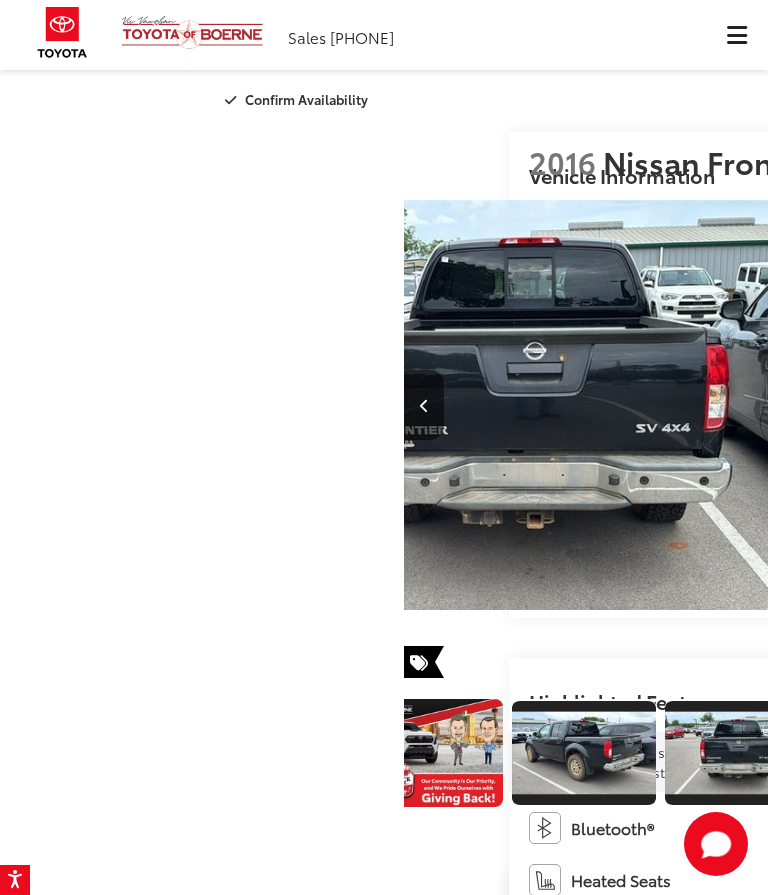 scroll, scrollTop: 0, scrollLeft: 5909, axis: horizontal 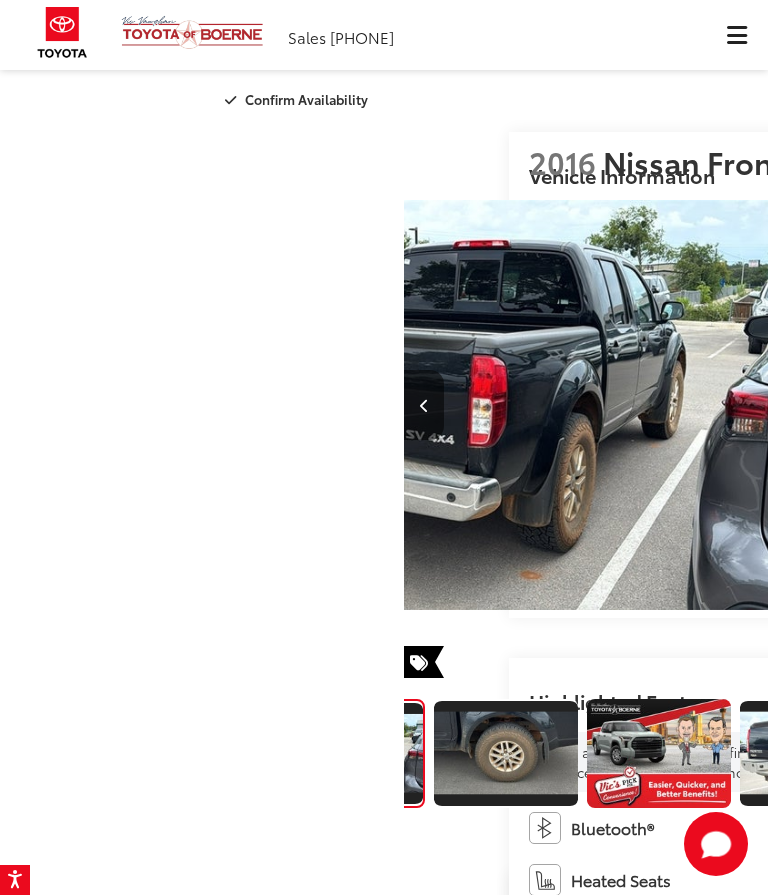 click at bounding box center [812, 753] 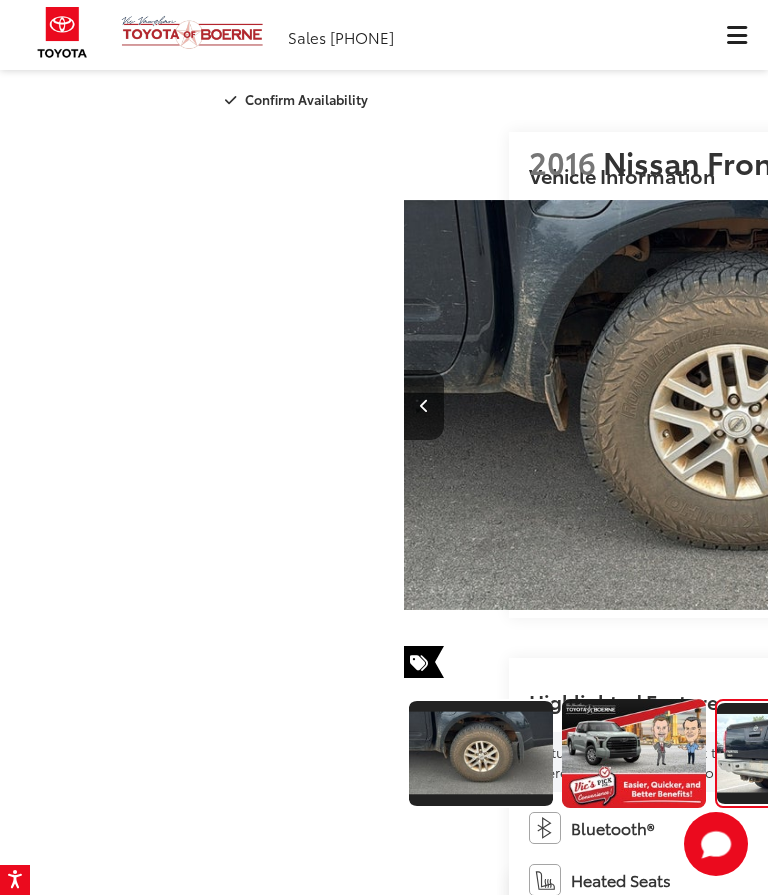 scroll, scrollTop: 0, scrollLeft: 1422, axis: horizontal 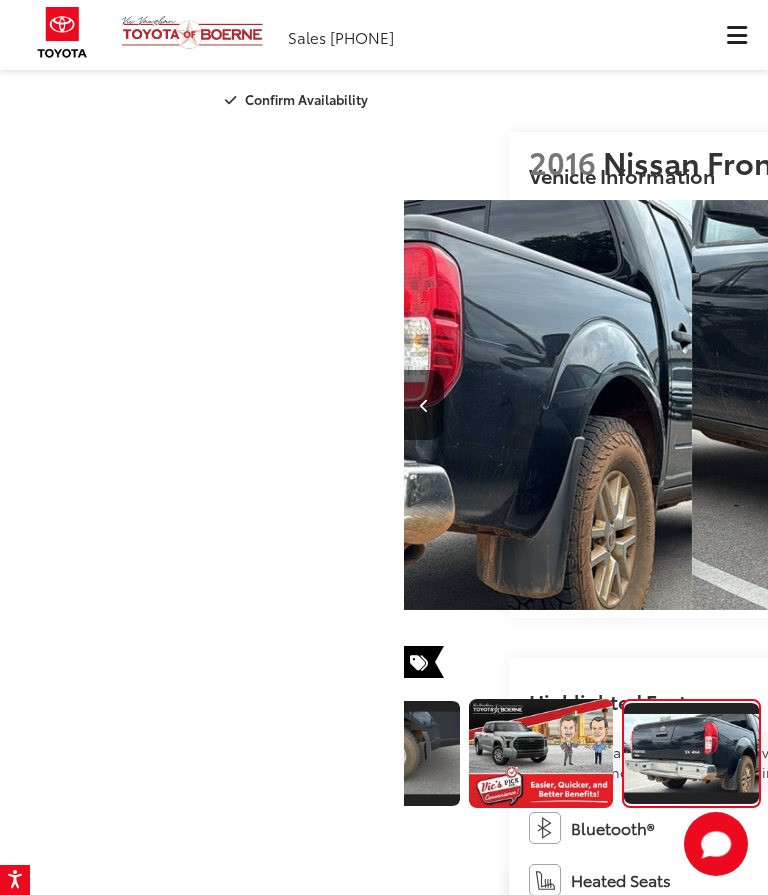 click at bounding box center [842, 753] 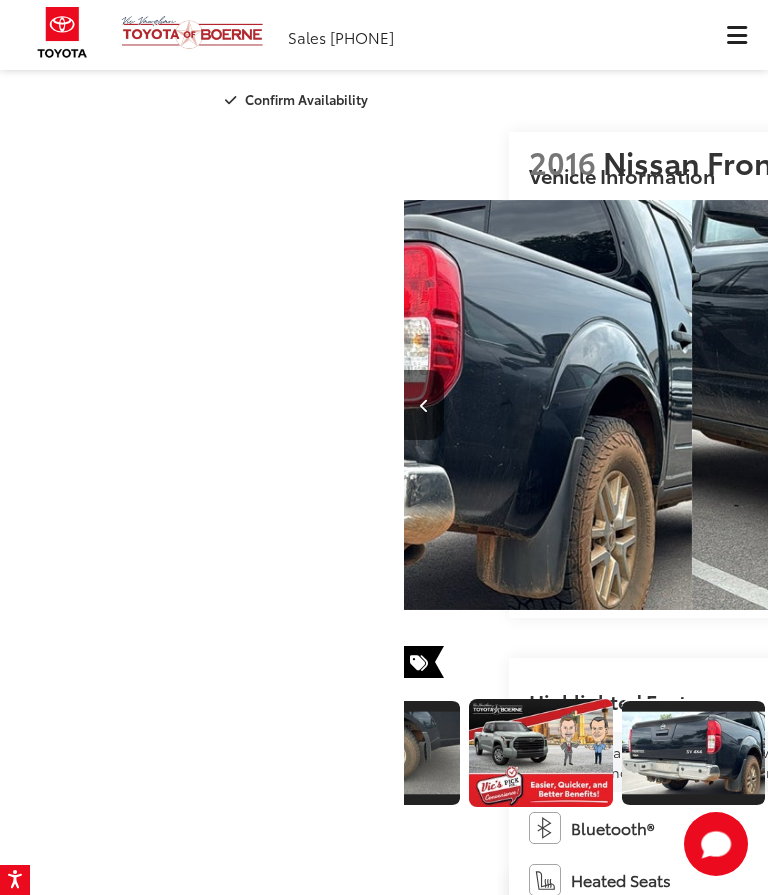 scroll, scrollTop: 0, scrollLeft: 8681, axis: horizontal 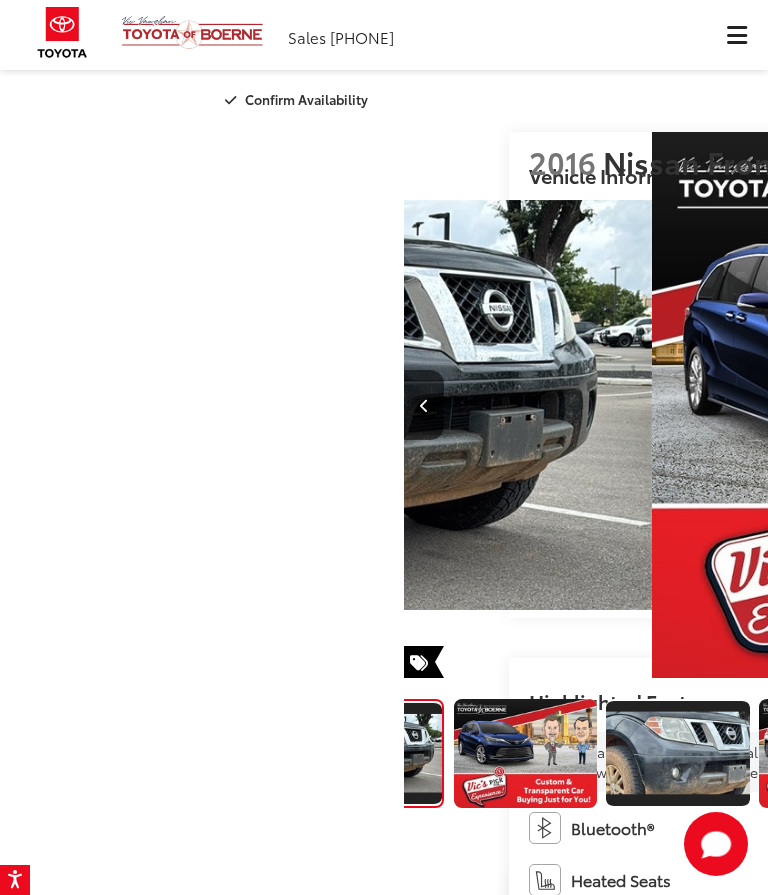 click at bounding box center (678, 753) 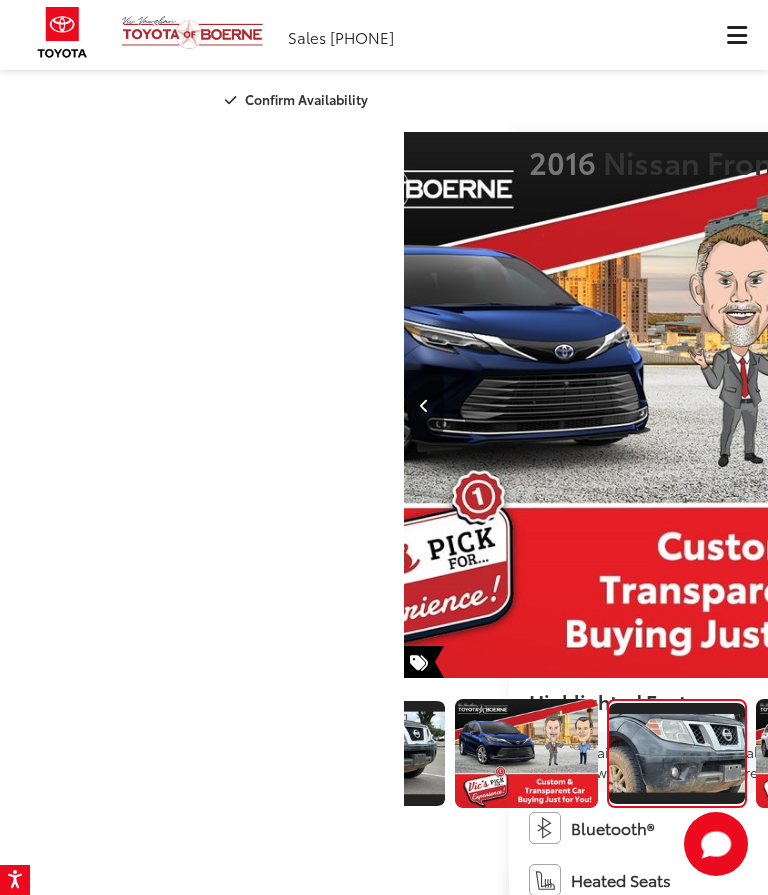 scroll, scrollTop: 0, scrollLeft: 1945, axis: horizontal 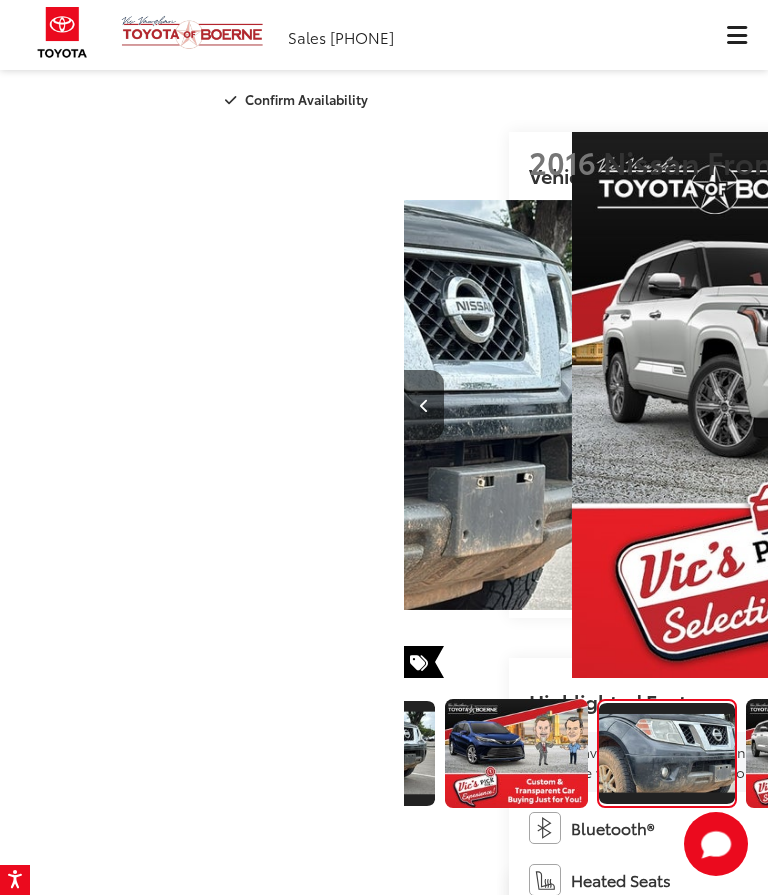 click at bounding box center (971, 753) 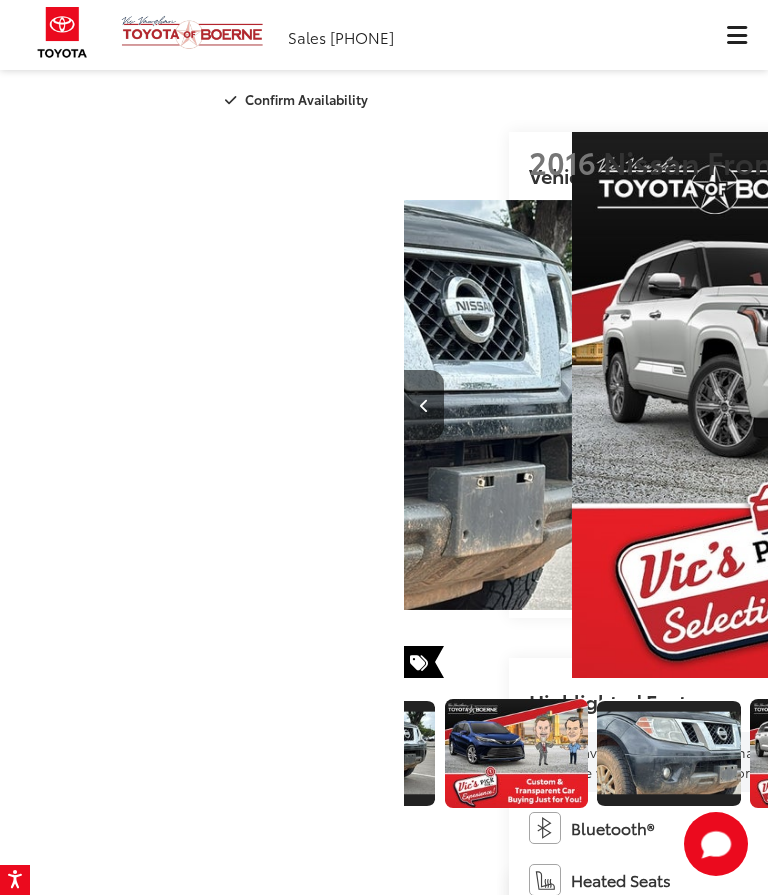 scroll, scrollTop: 0, scrollLeft: 11932, axis: horizontal 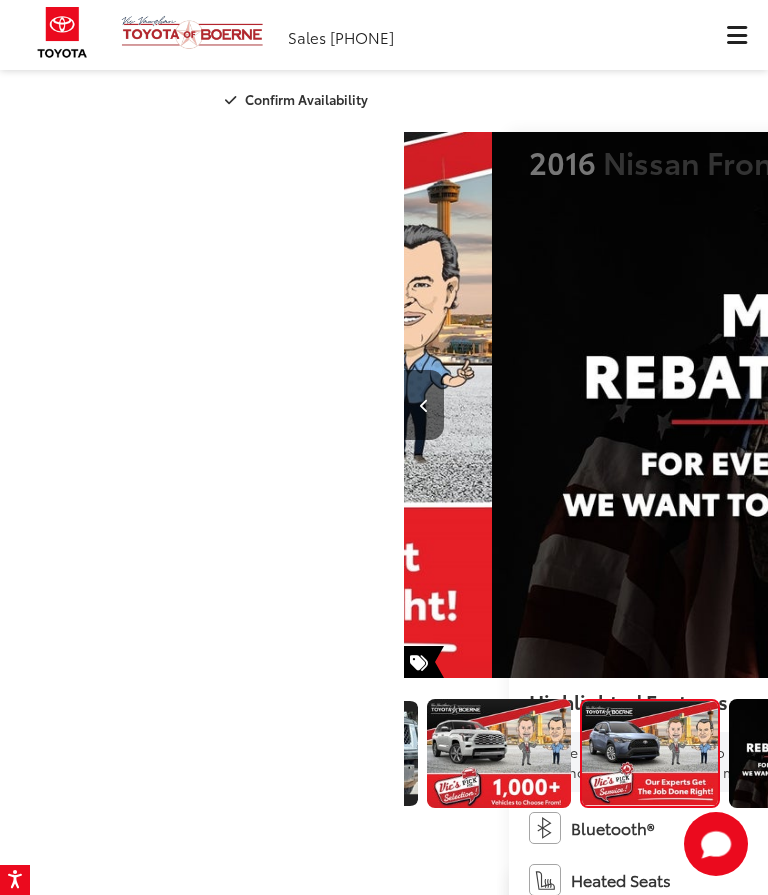click at bounding box center (737, 35) 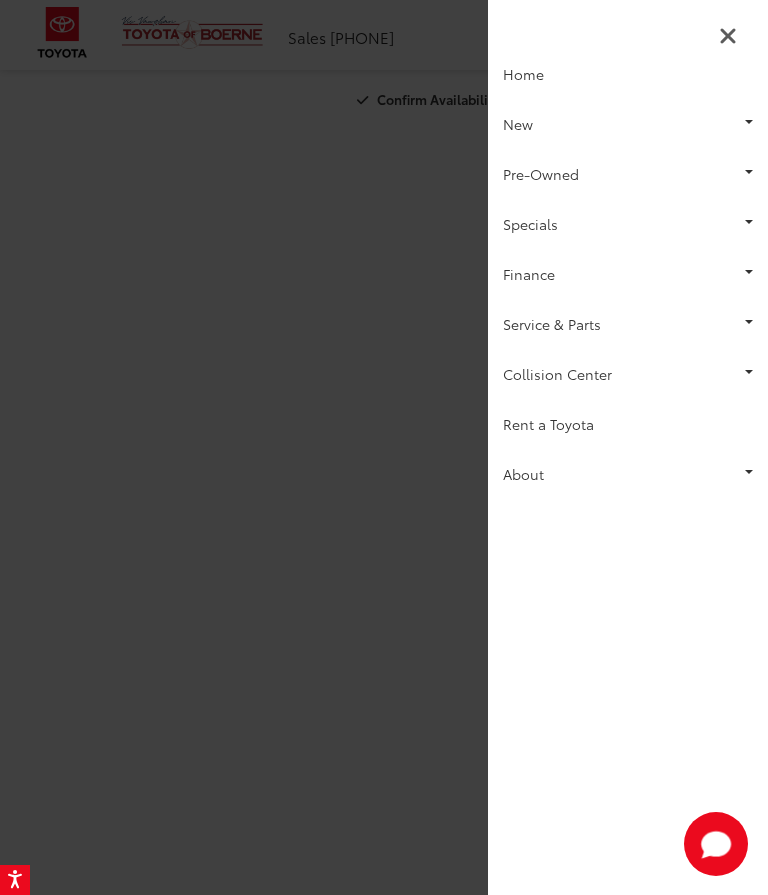 click on "Pre-Owned" at bounding box center [628, 174] 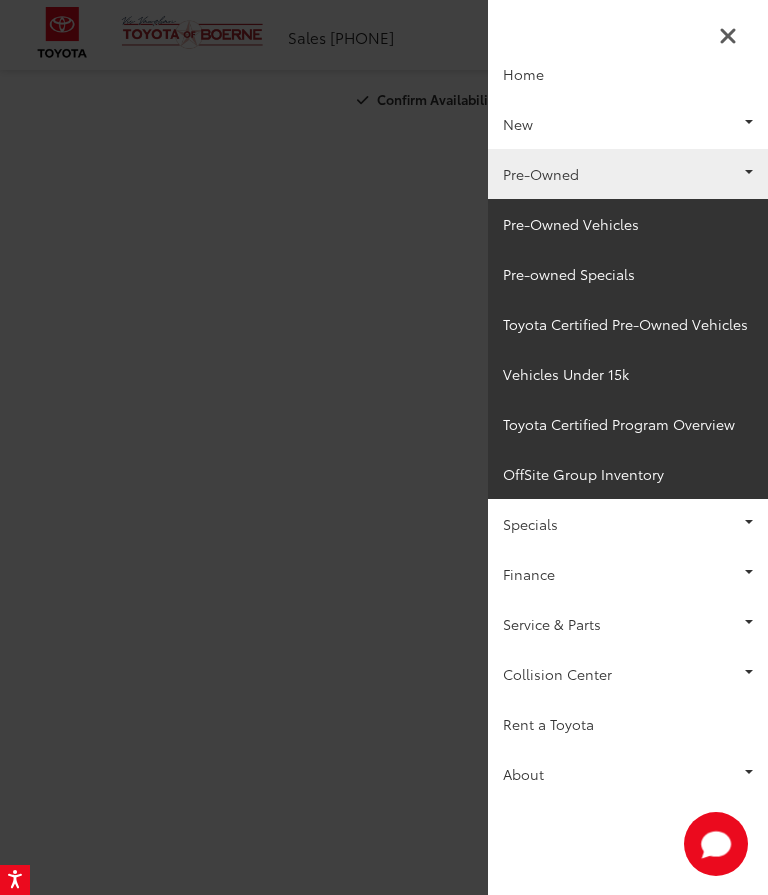 click on "Vehicles Under 15k" at bounding box center (628, 374) 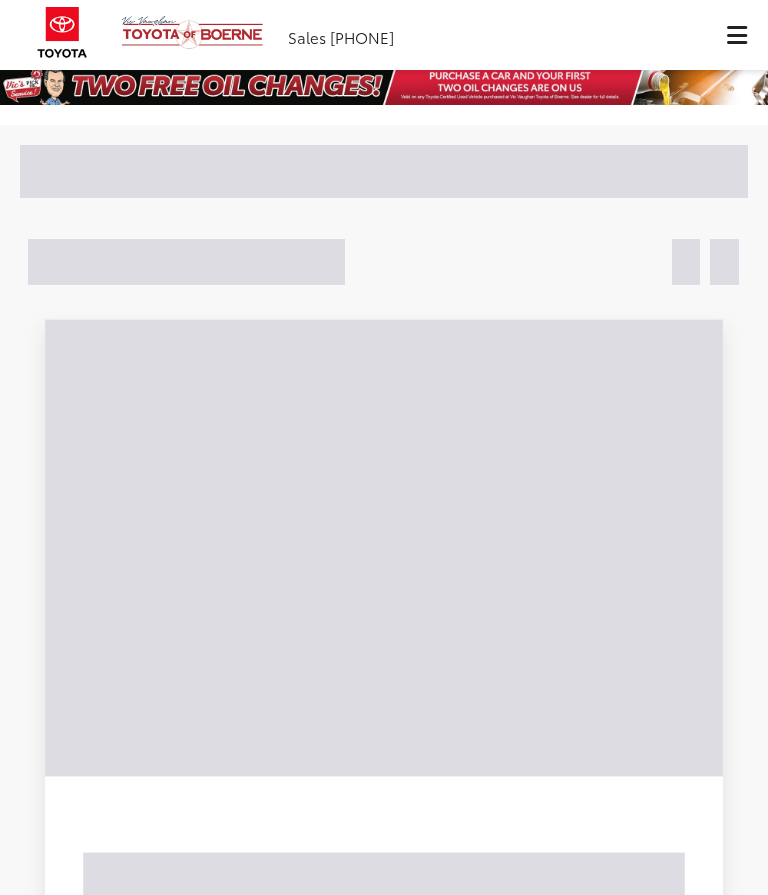 scroll, scrollTop: 0, scrollLeft: 0, axis: both 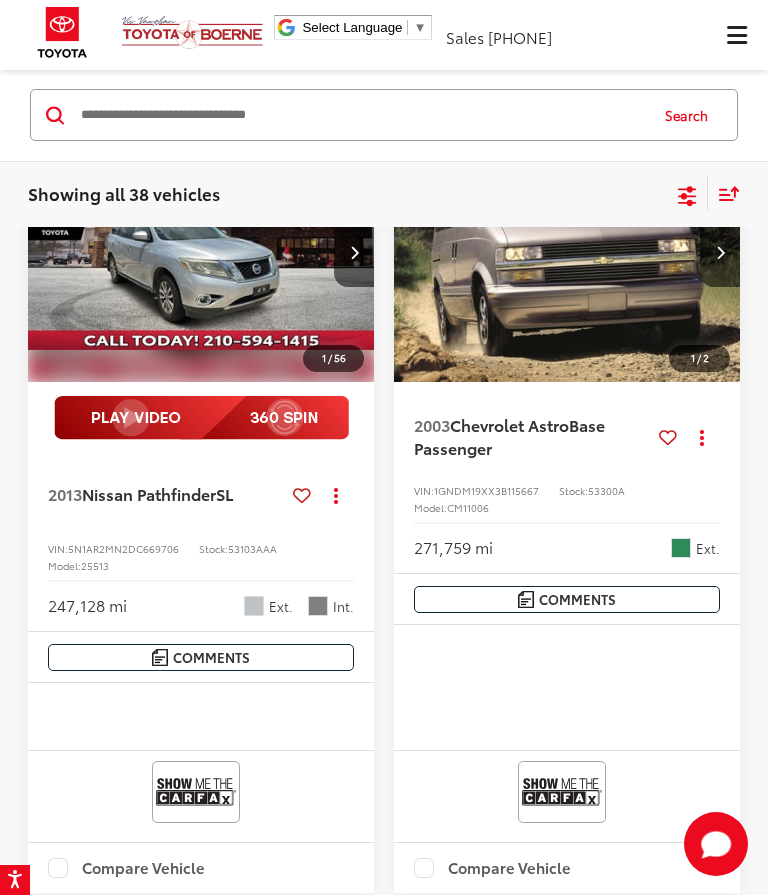 click at bounding box center (737, 35) 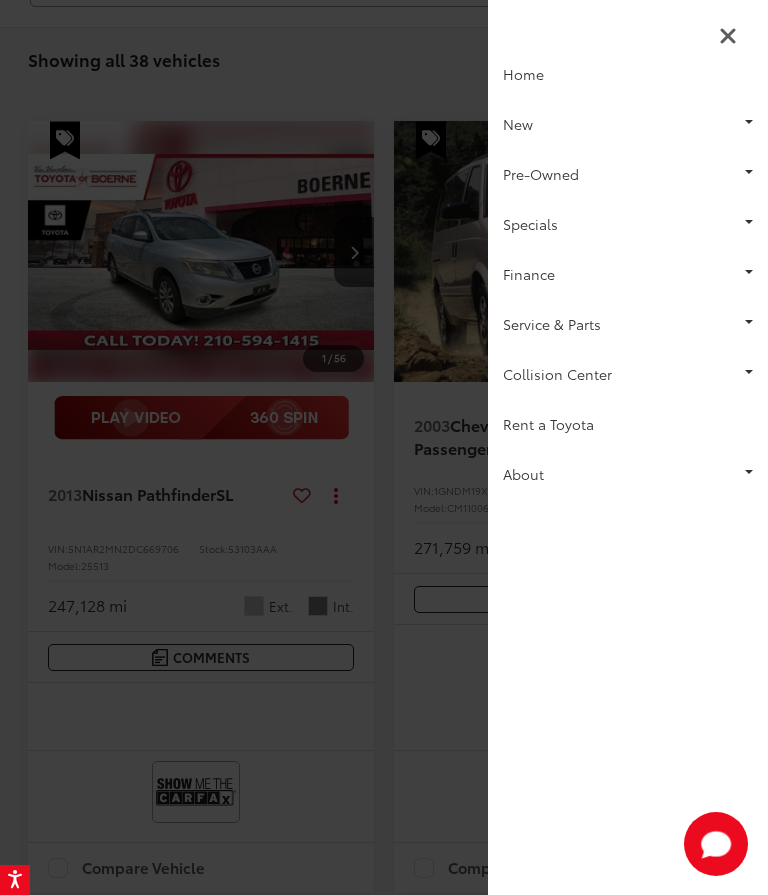 scroll, scrollTop: 0, scrollLeft: 0, axis: both 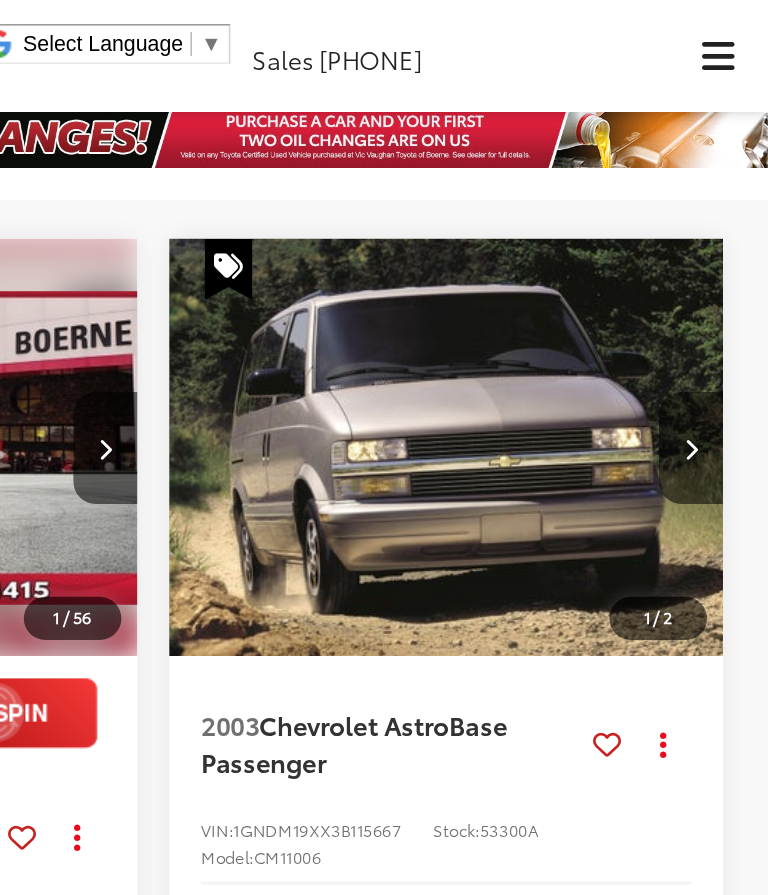click on "Accessibility Screen-Reader Guide, Feedback, and Issue Reporting | New window
Vic Vaughan Toyota of Boerne
Select Language ​ ▼
Sales
726-222-1155
Service
726-222-1141
Parts
726-222-1147
Collision Center
726-222-1168
31205 Interstate 10 Frontage Rd
Boerne, TX 78006
Service
Map
Contact
Saved
Saved
Vic Vaughan Toyota of Boerne
Saved
Directions
New
New Vehicles
New Specials
New Tundra Inventory
Schedule Test Drive
ToyotaCare
Toyota Safety Sense
Model Research
Toyota Reviews
Toyota Comparisons
Pre-Owned
Pre-Owned Vehicles" at bounding box center (384, 447) 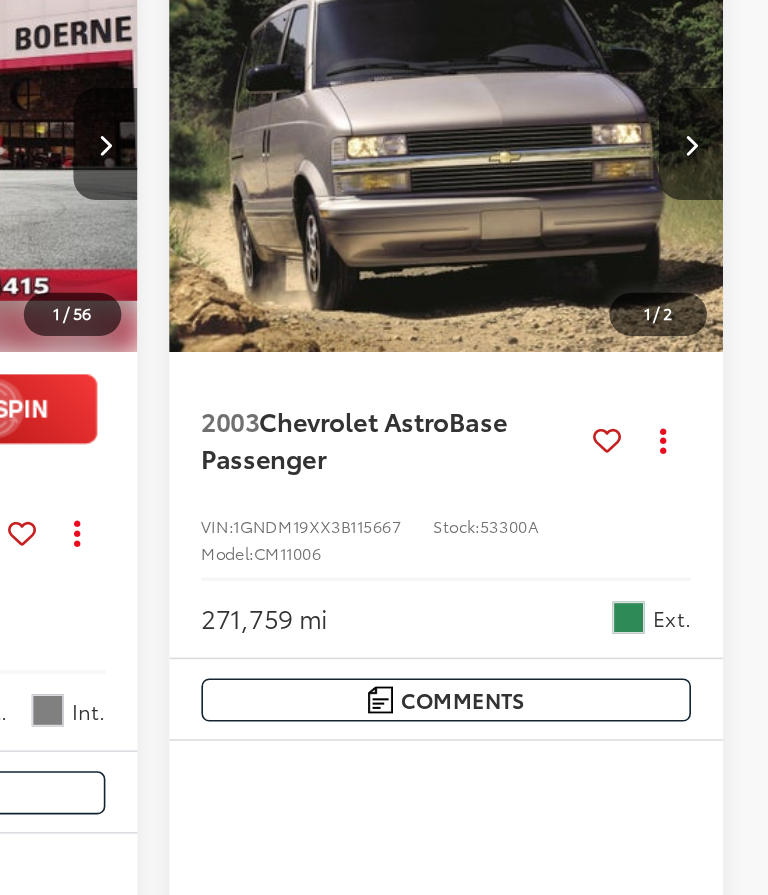 scroll, scrollTop: 63, scrollLeft: 0, axis: vertical 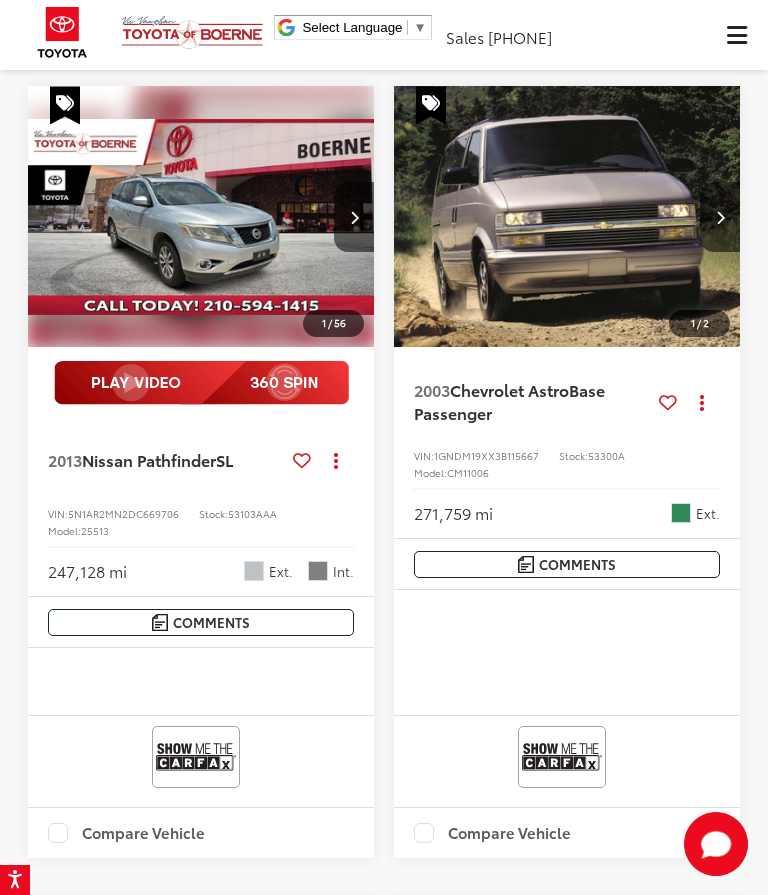 click at bounding box center [737, 35] 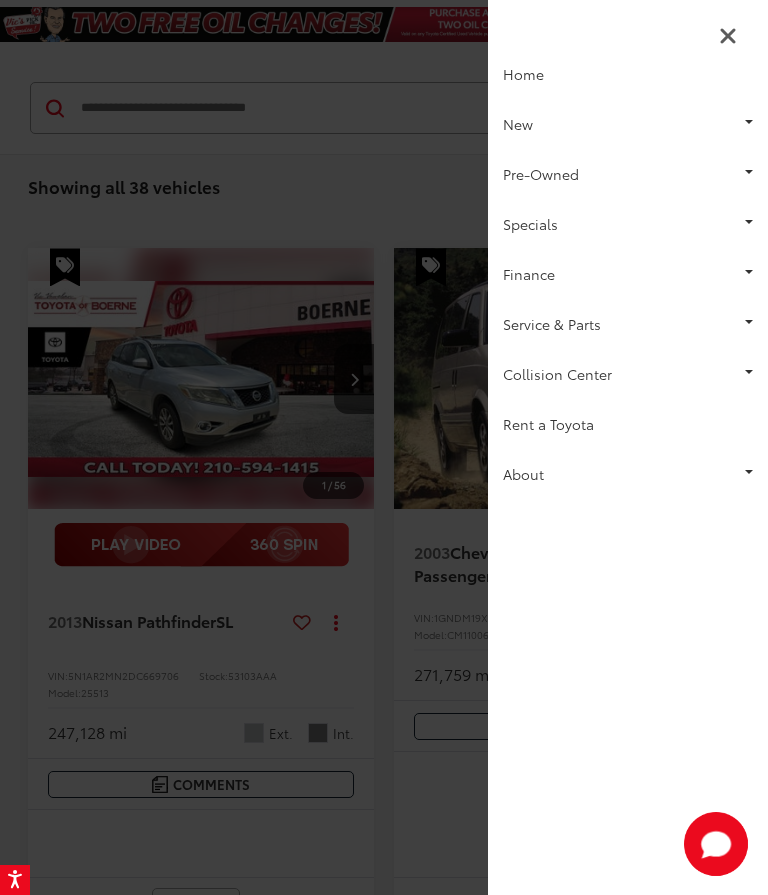 scroll, scrollTop: 0, scrollLeft: 0, axis: both 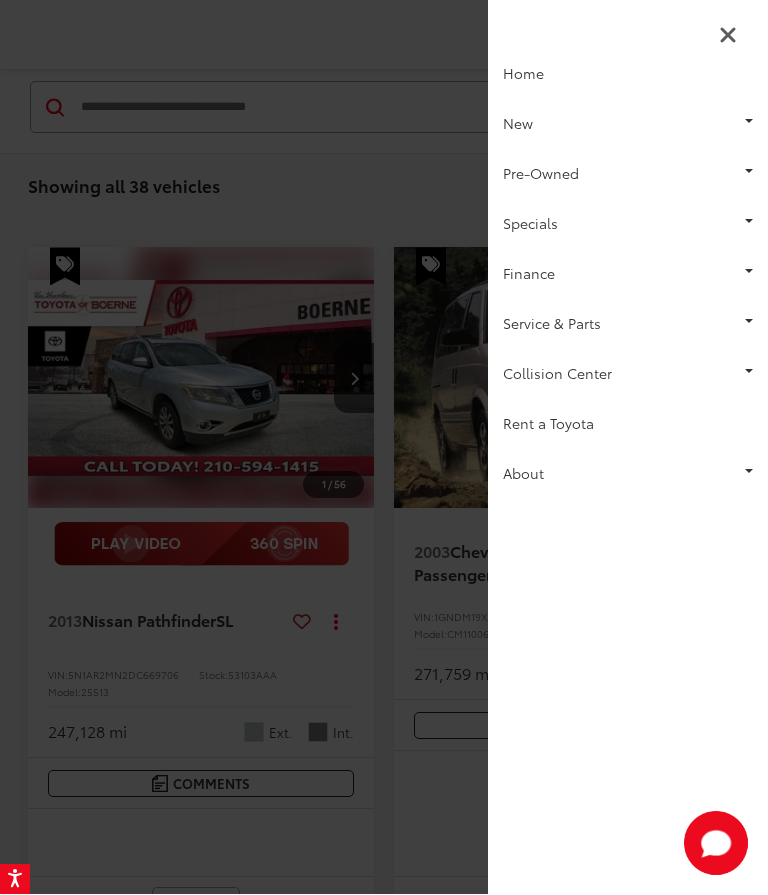 click on "Pre-Owned" at bounding box center (628, 174) 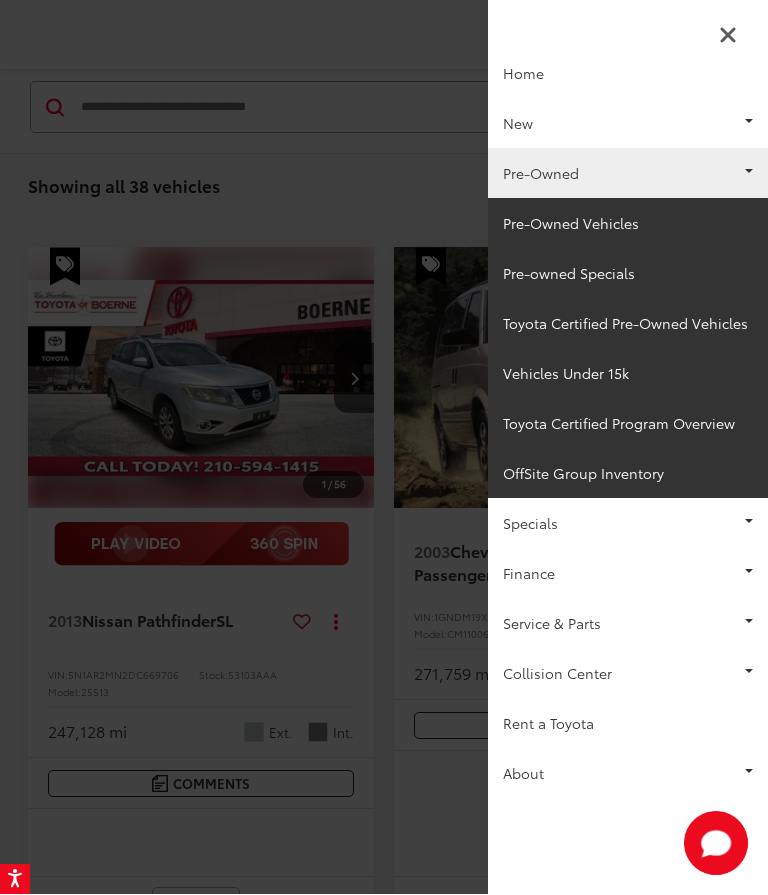click on "Pre-Owned Vehicles" at bounding box center [628, 224] 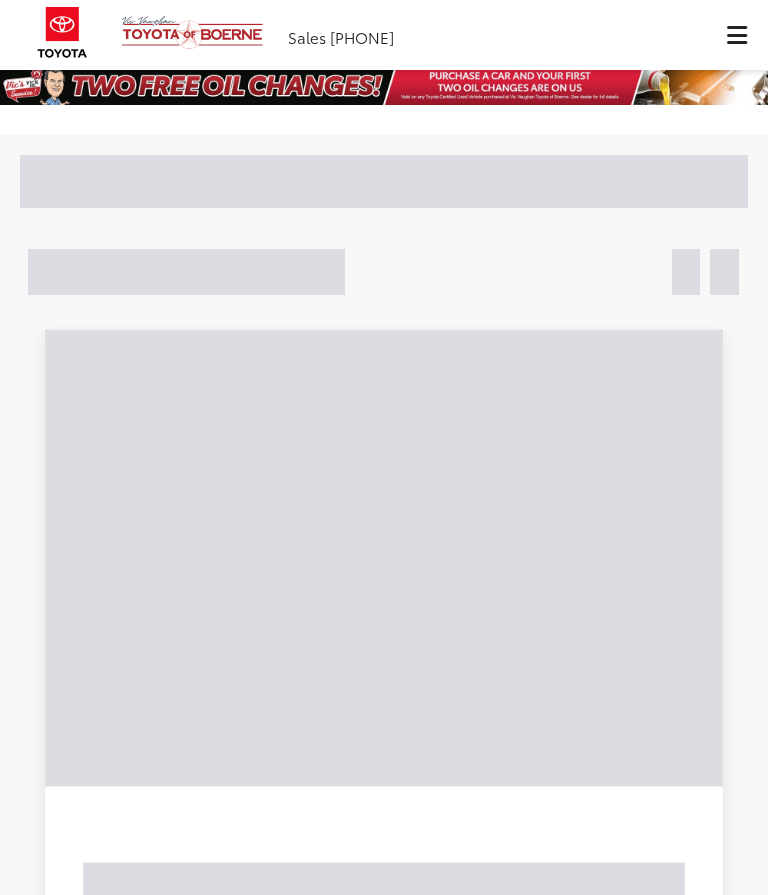 scroll, scrollTop: 0, scrollLeft: 0, axis: both 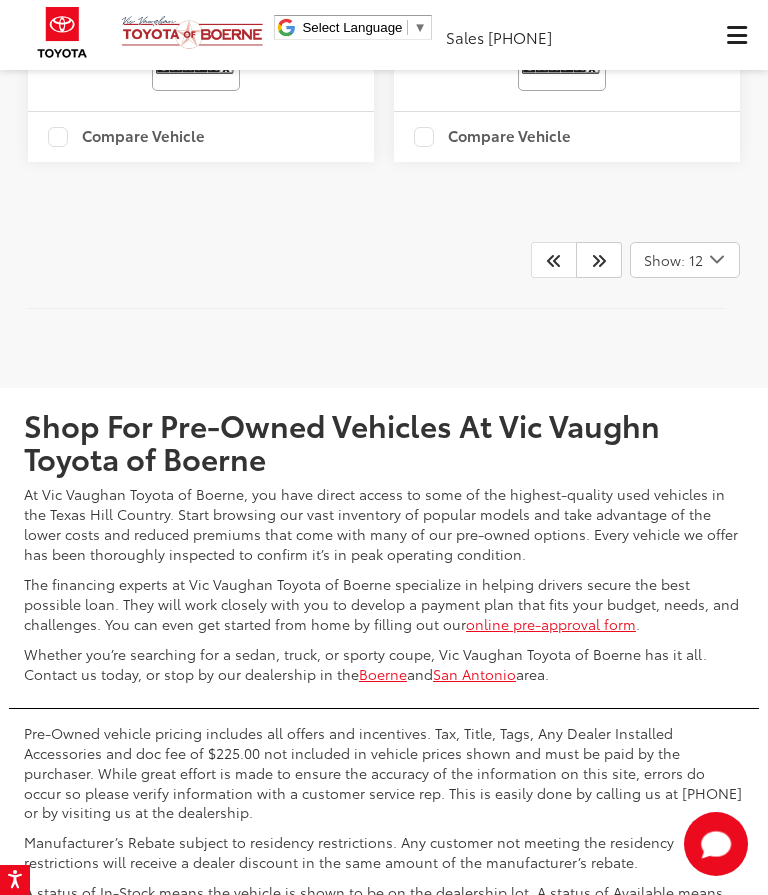 click 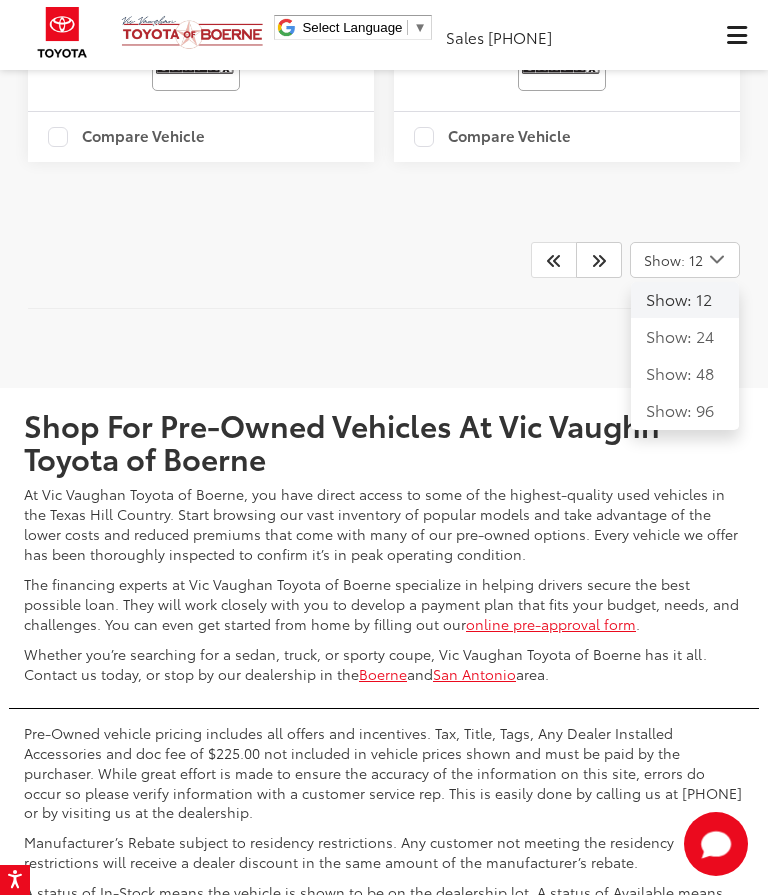click on "Show: 96" 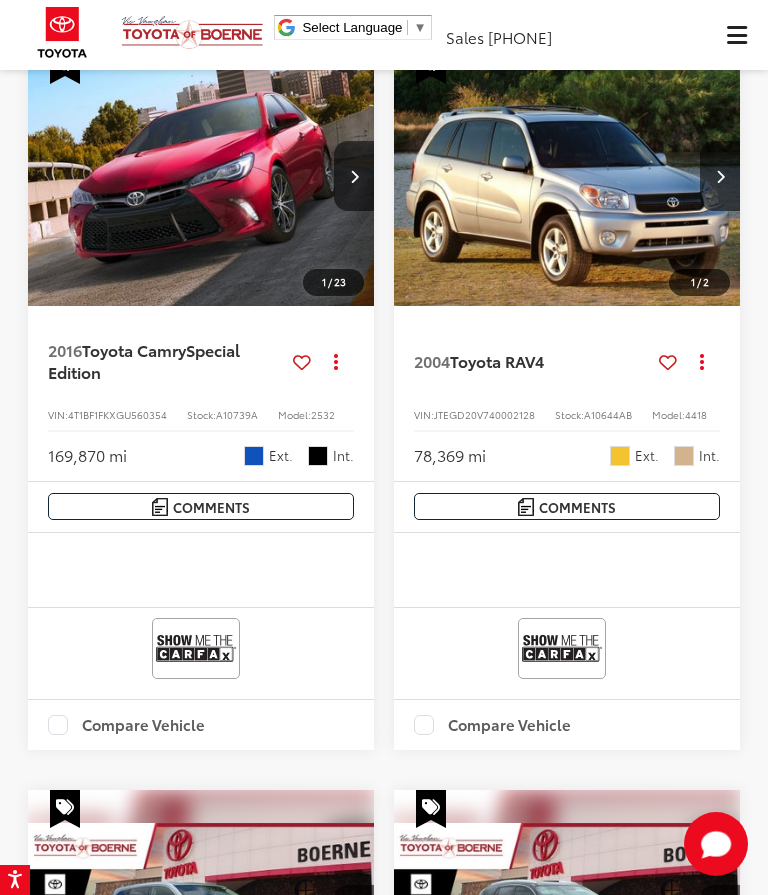 scroll, scrollTop: 9821, scrollLeft: 0, axis: vertical 